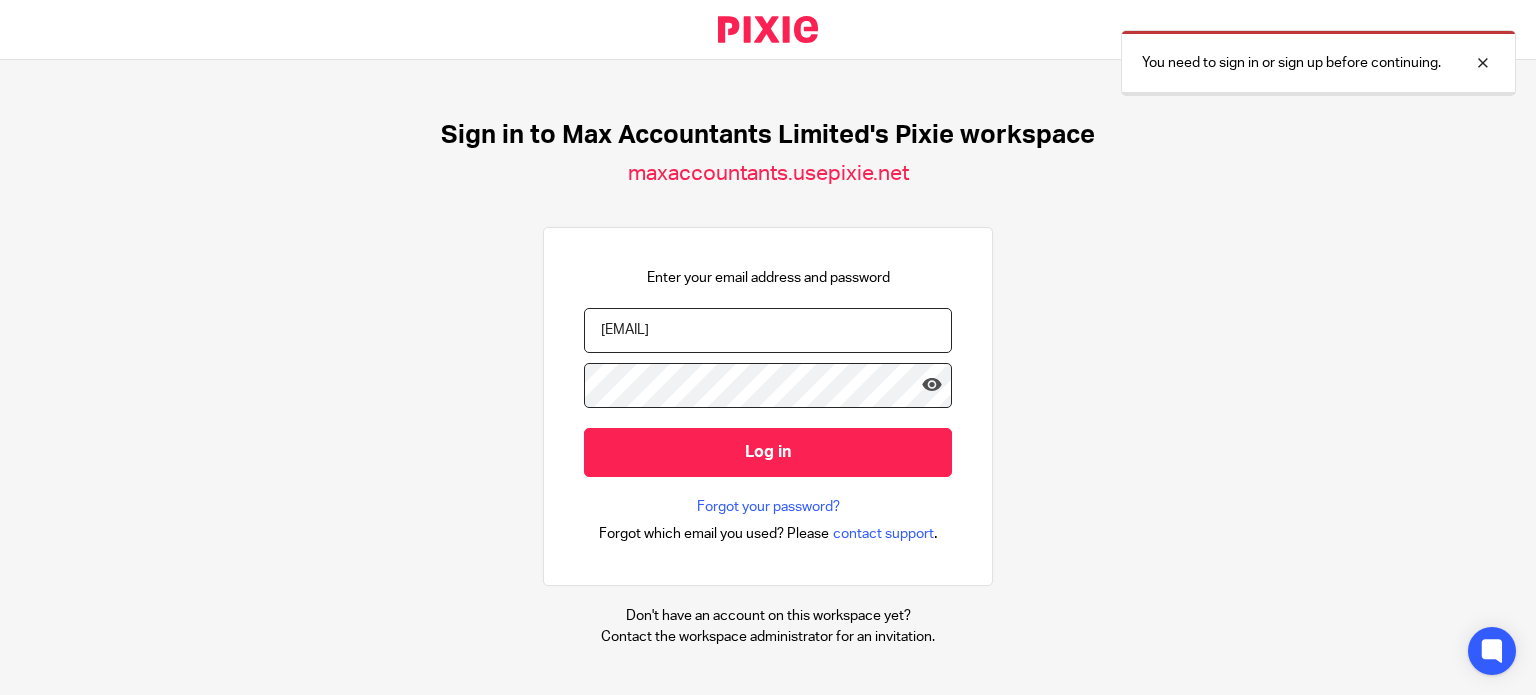 scroll, scrollTop: 0, scrollLeft: 0, axis: both 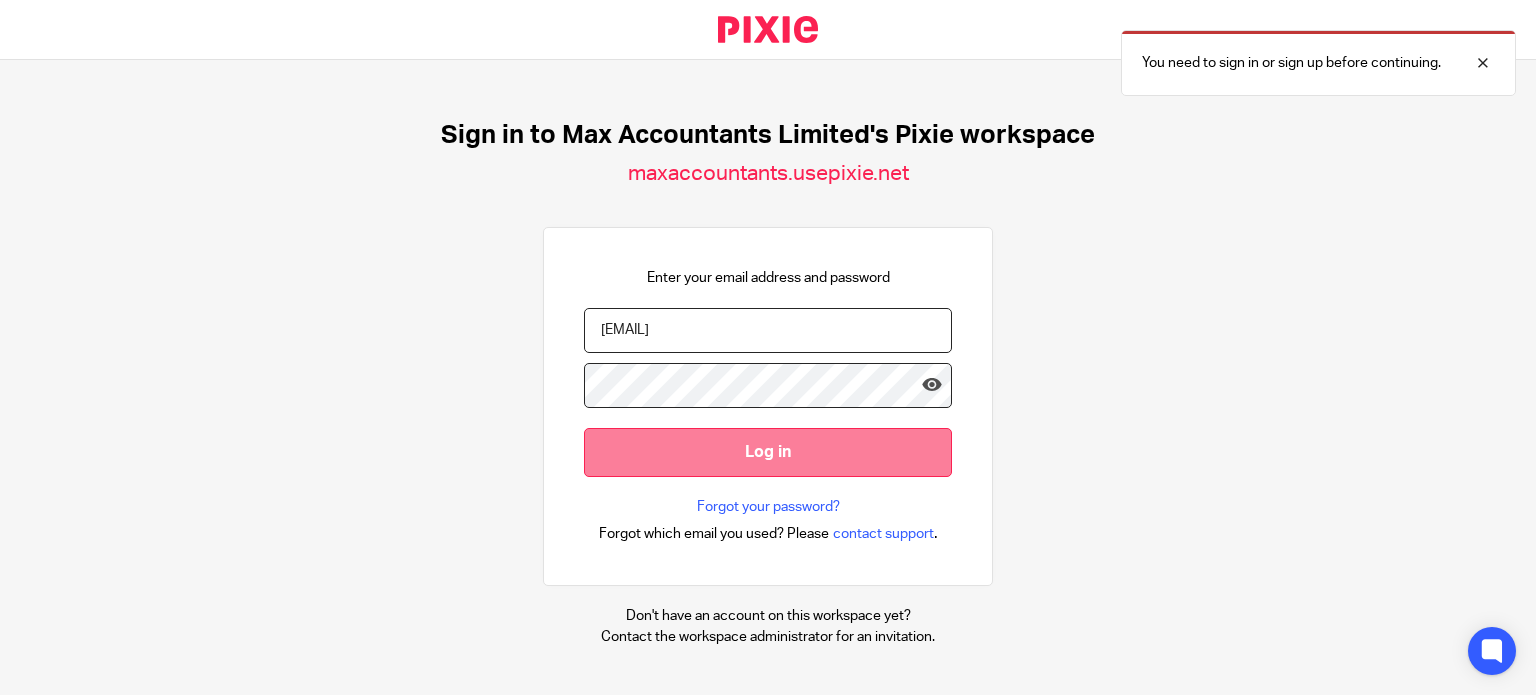 click on "Log in" at bounding box center (768, 452) 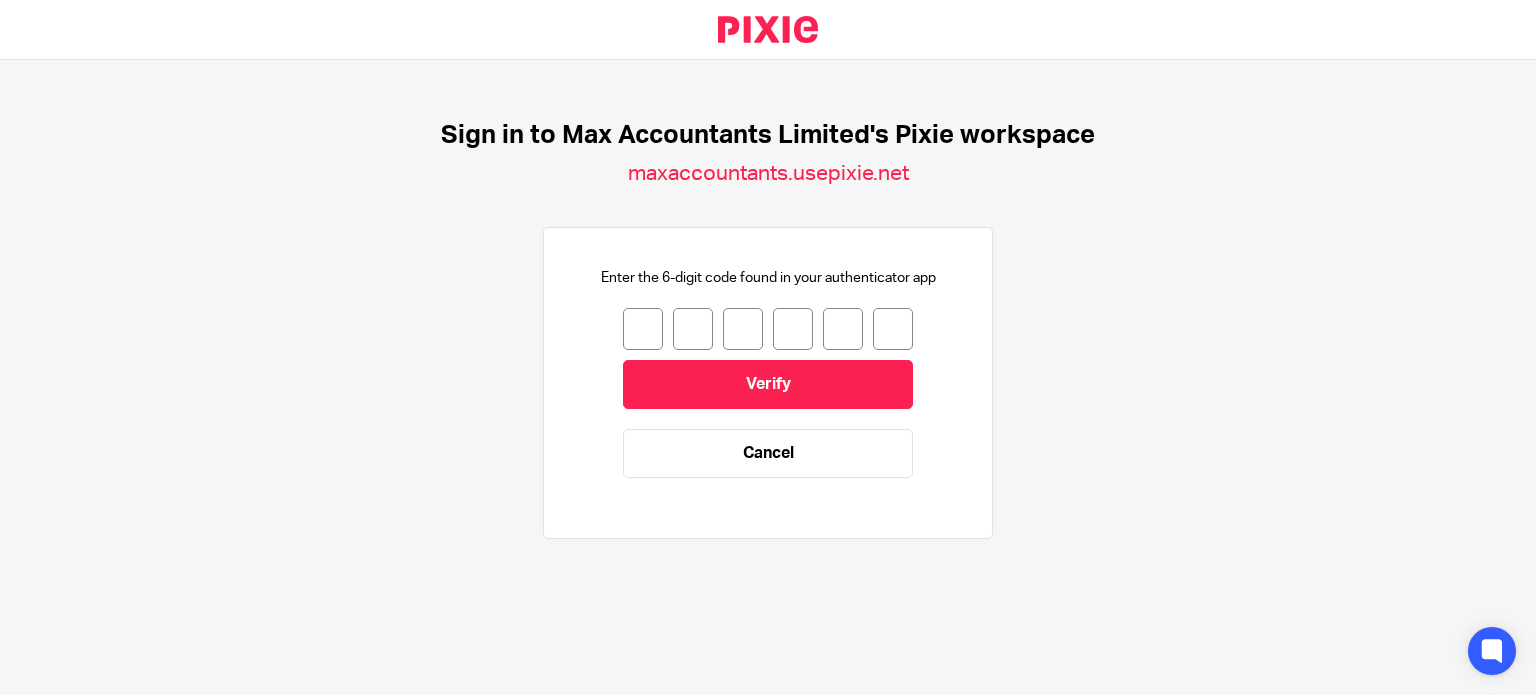 scroll, scrollTop: 0, scrollLeft: 0, axis: both 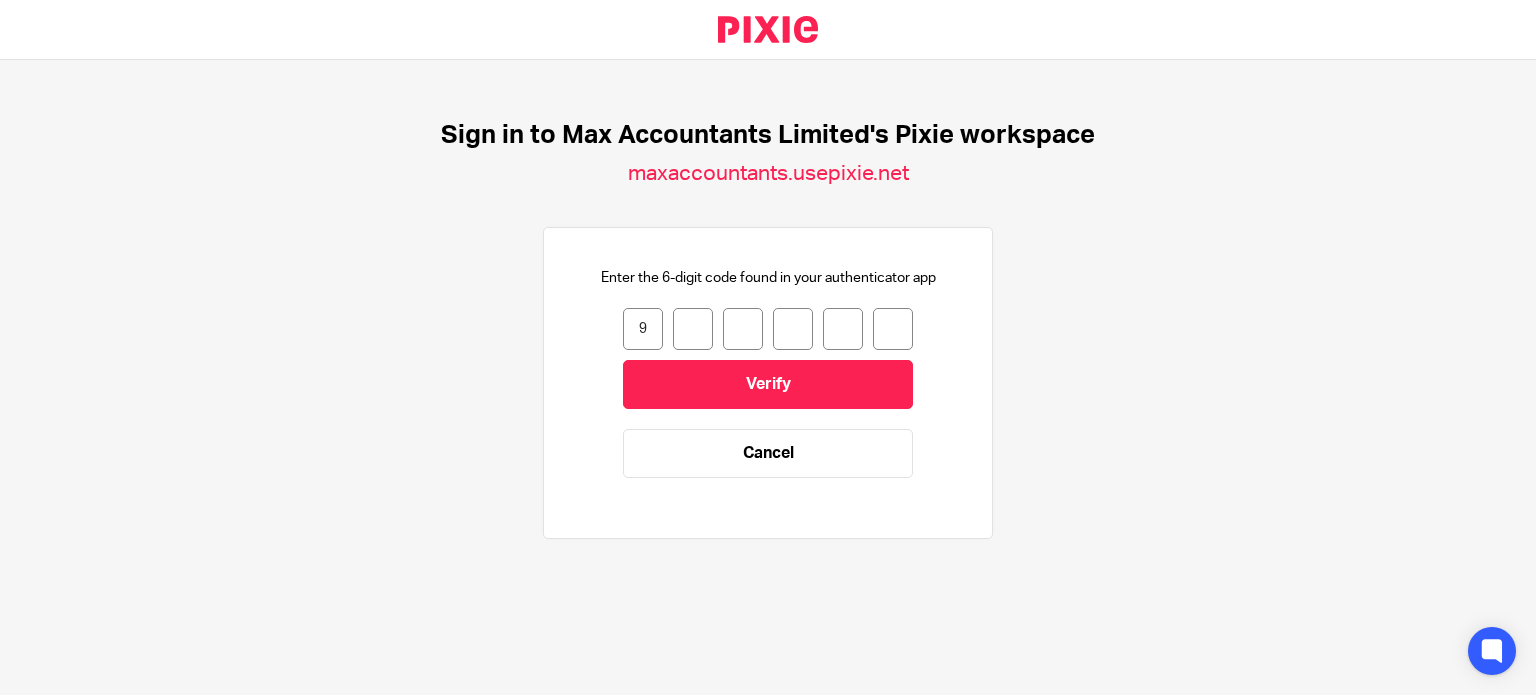 type on "1" 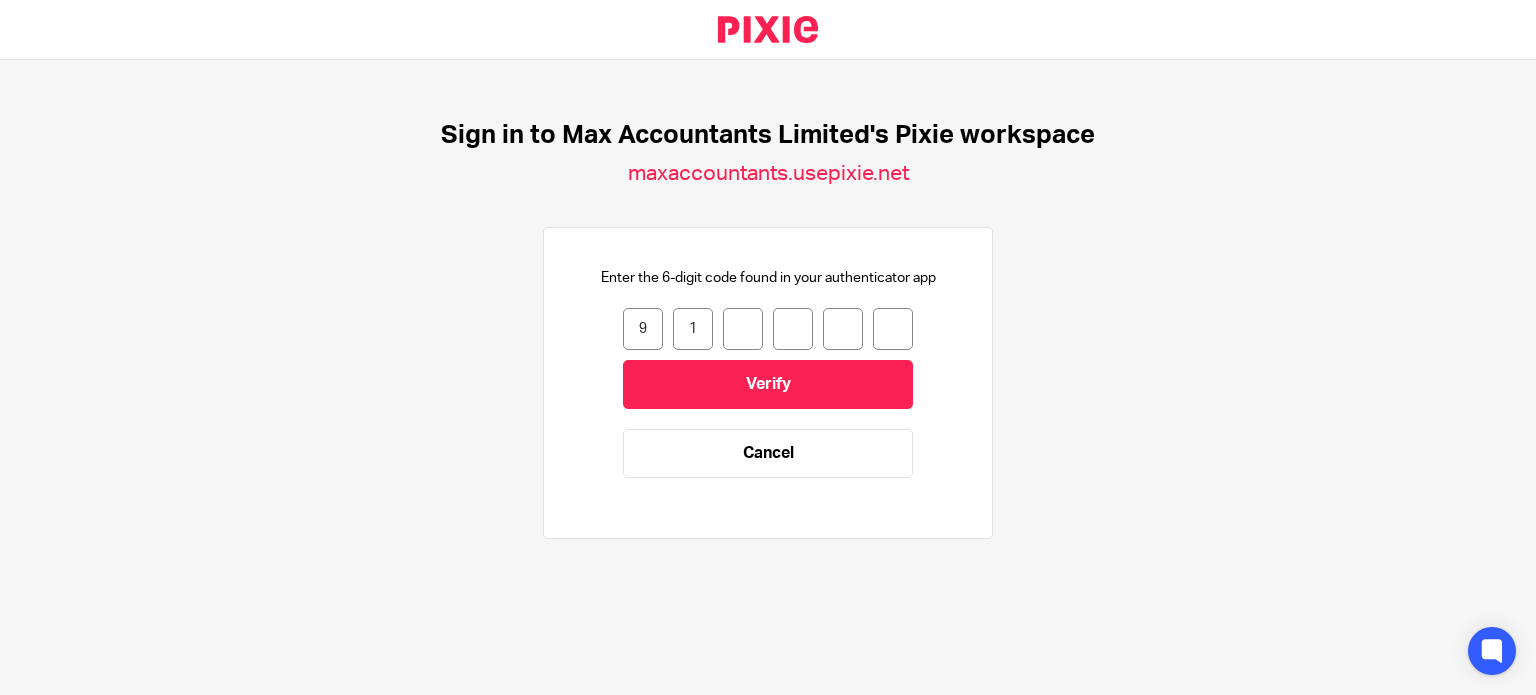 type on "9" 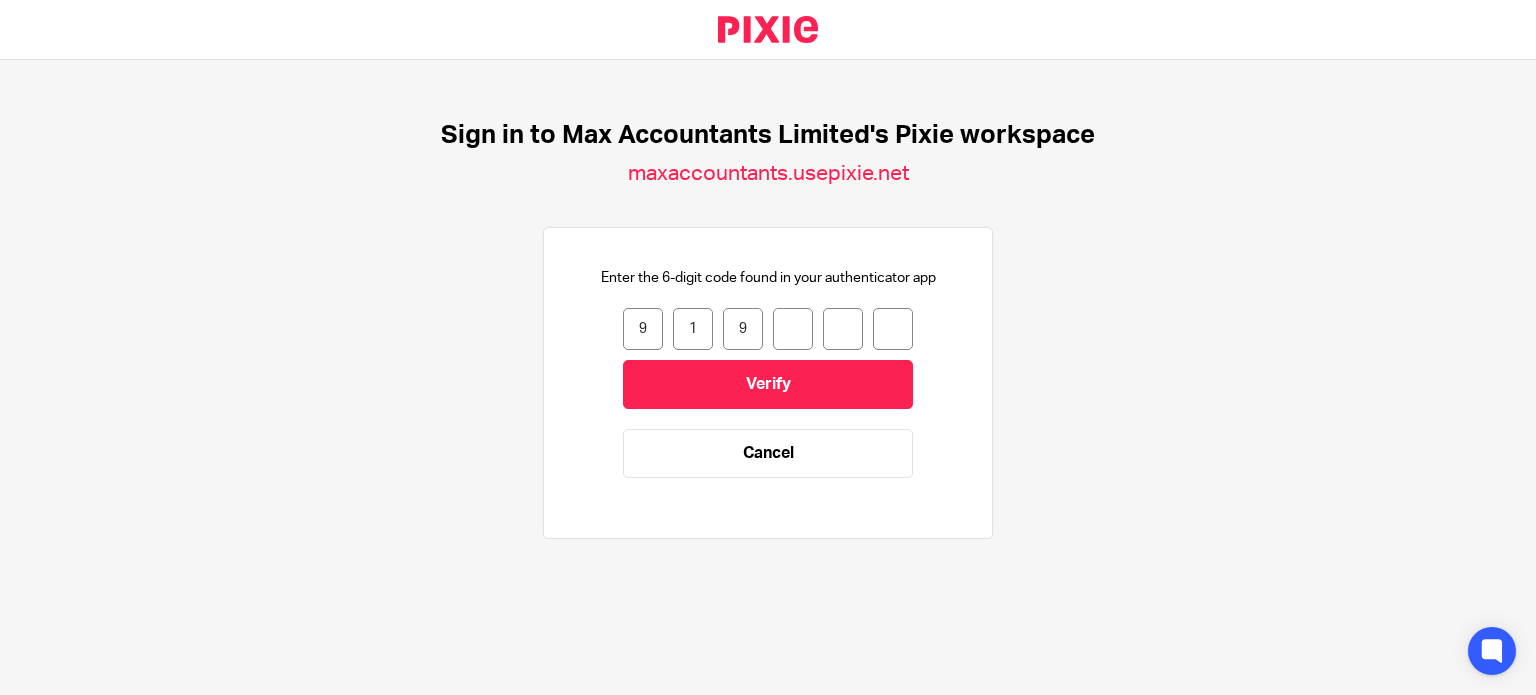 type on "4" 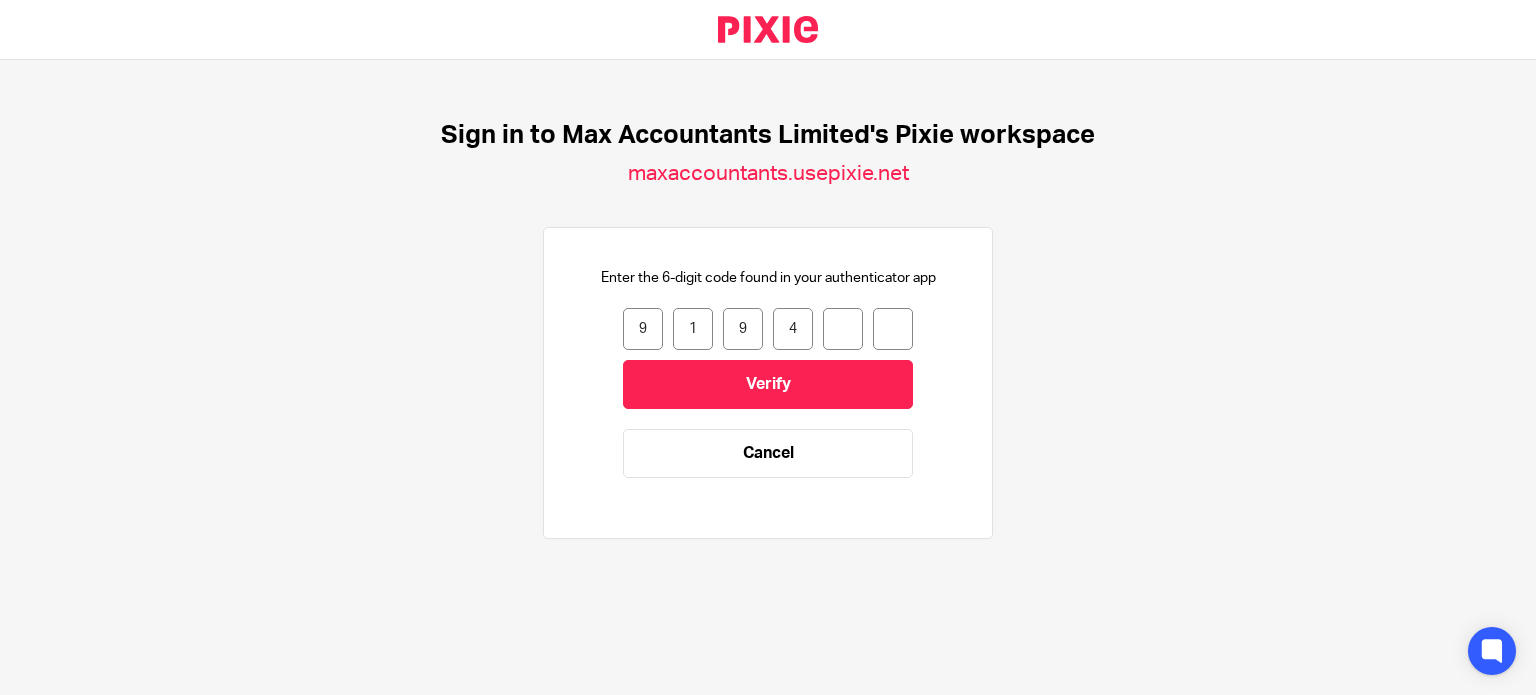 type on "1" 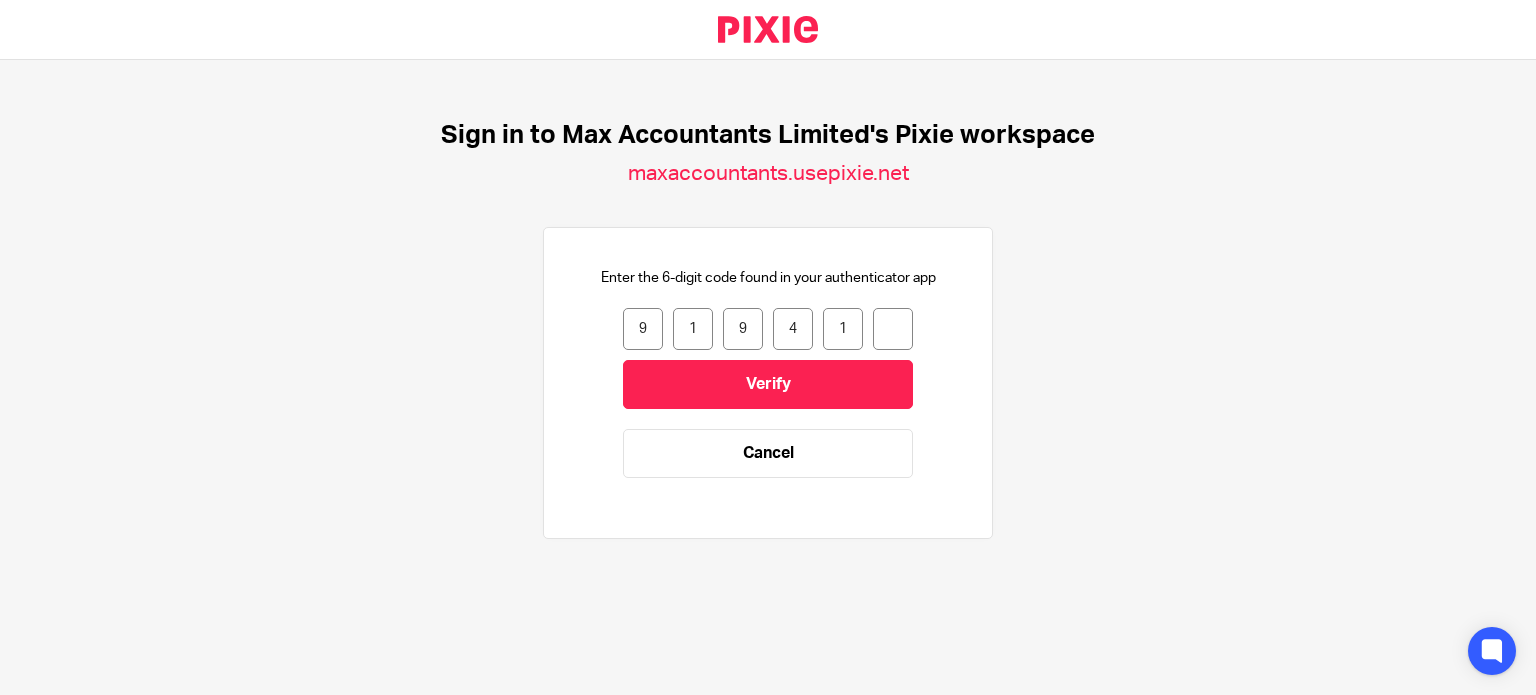 type on "1" 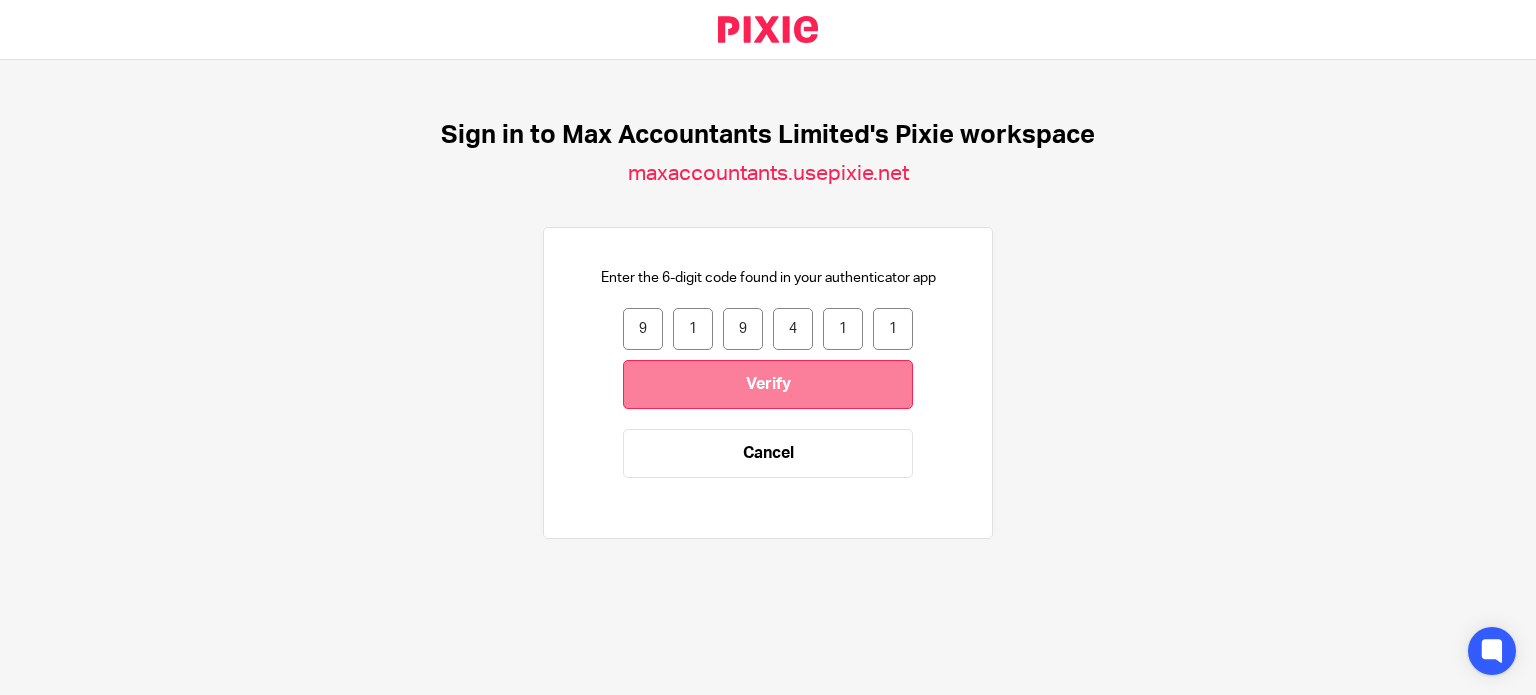 click on "Verify" at bounding box center (768, 384) 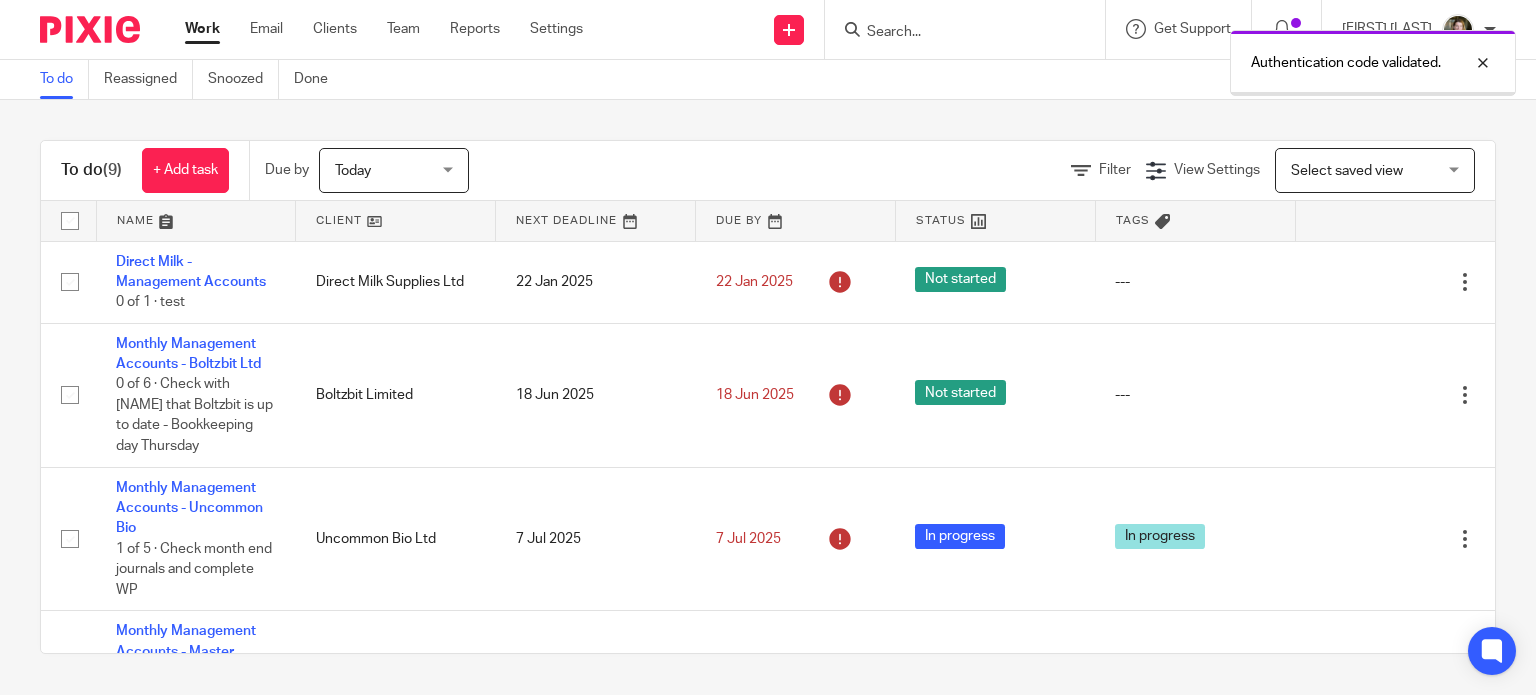 scroll, scrollTop: 0, scrollLeft: 0, axis: both 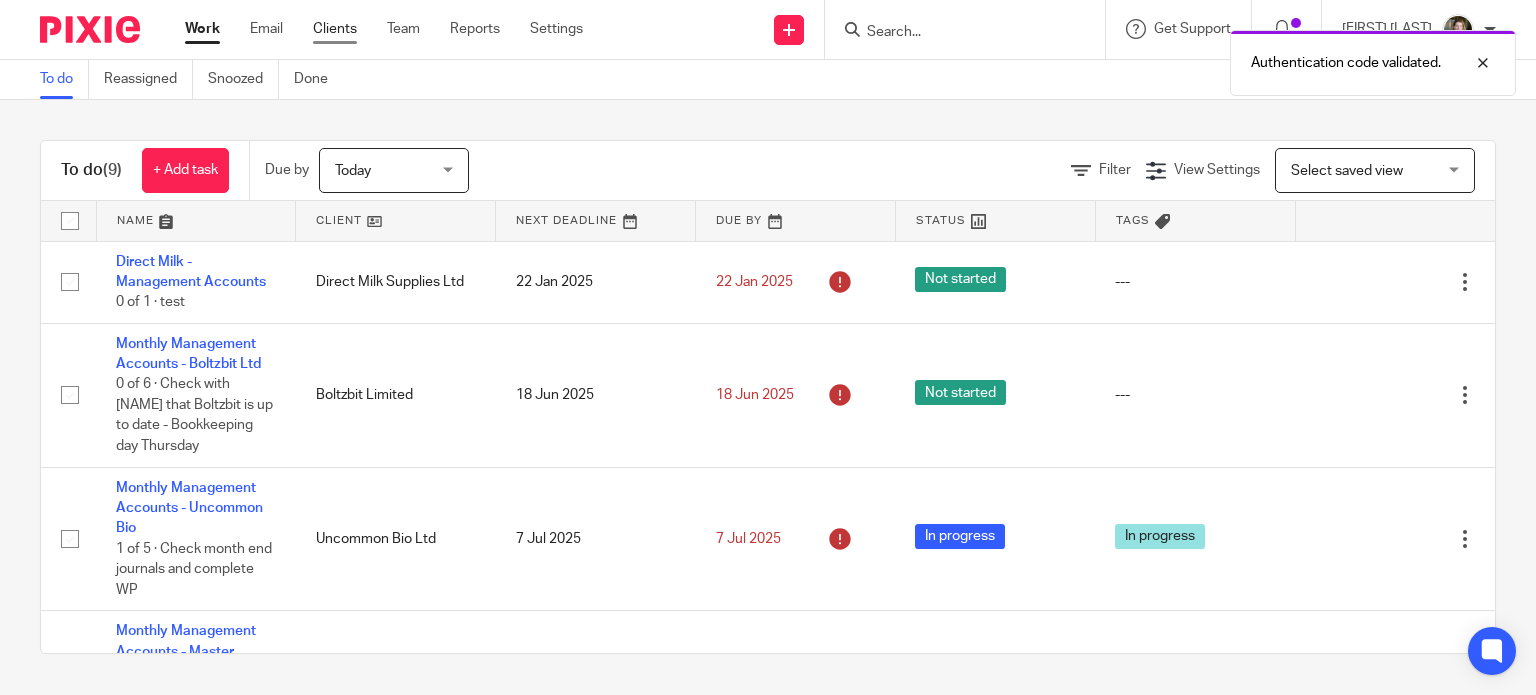 click on "Clients" at bounding box center (335, 29) 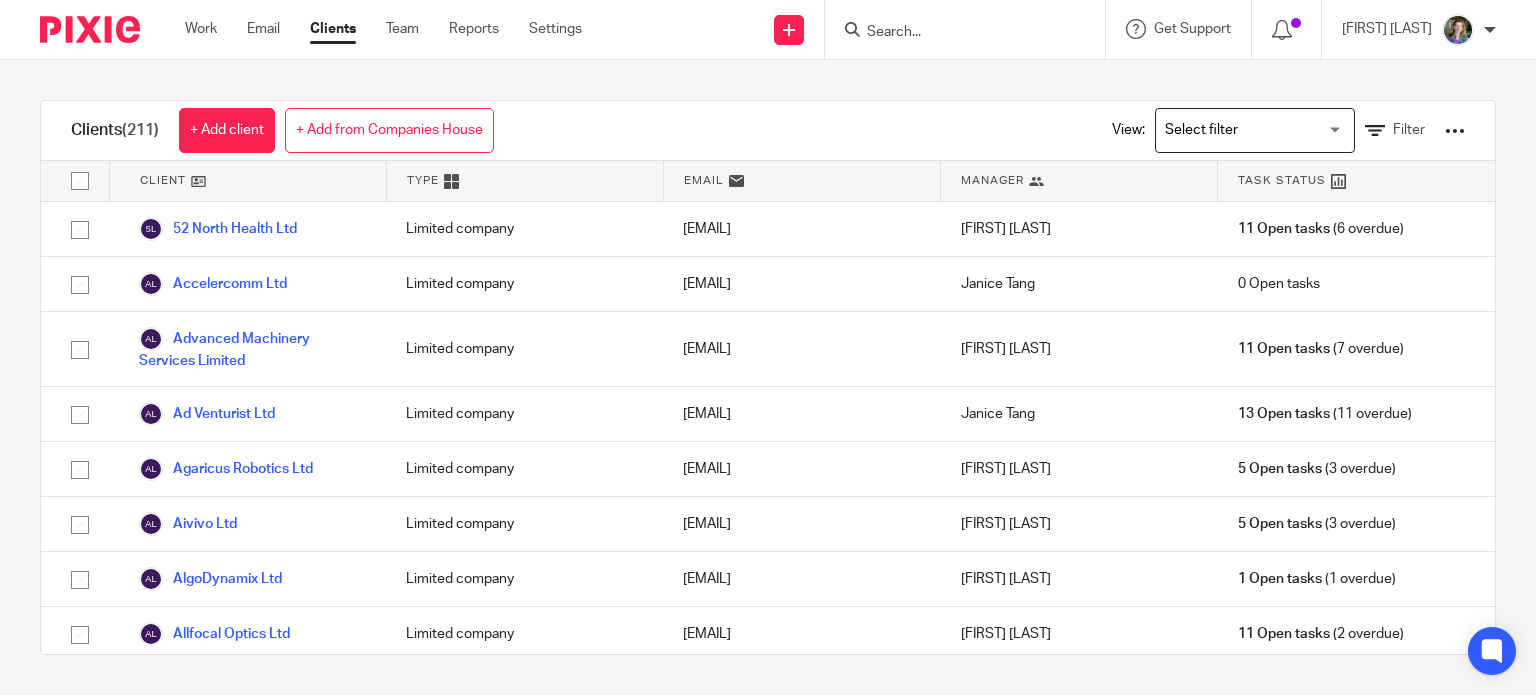 scroll, scrollTop: 0, scrollLeft: 0, axis: both 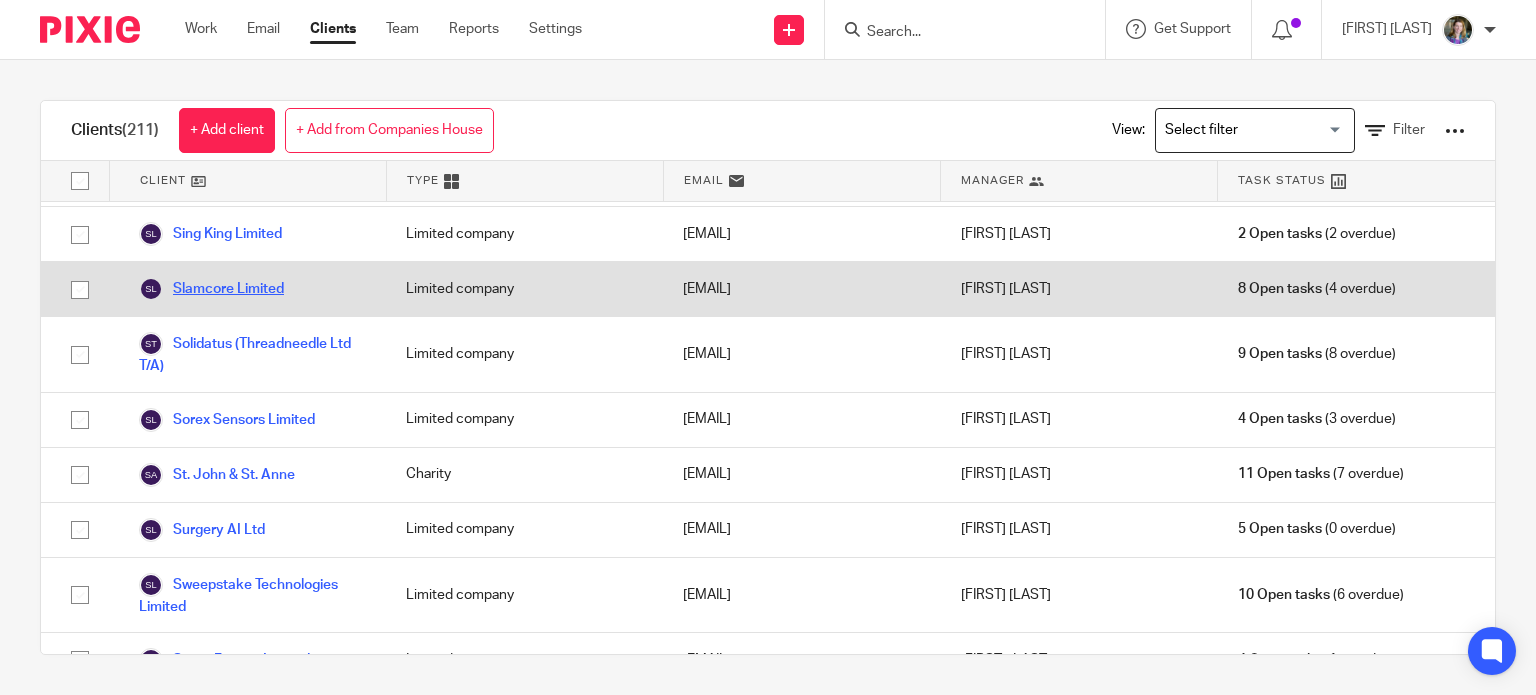 click on "Slamcore Limited" at bounding box center [211, 289] 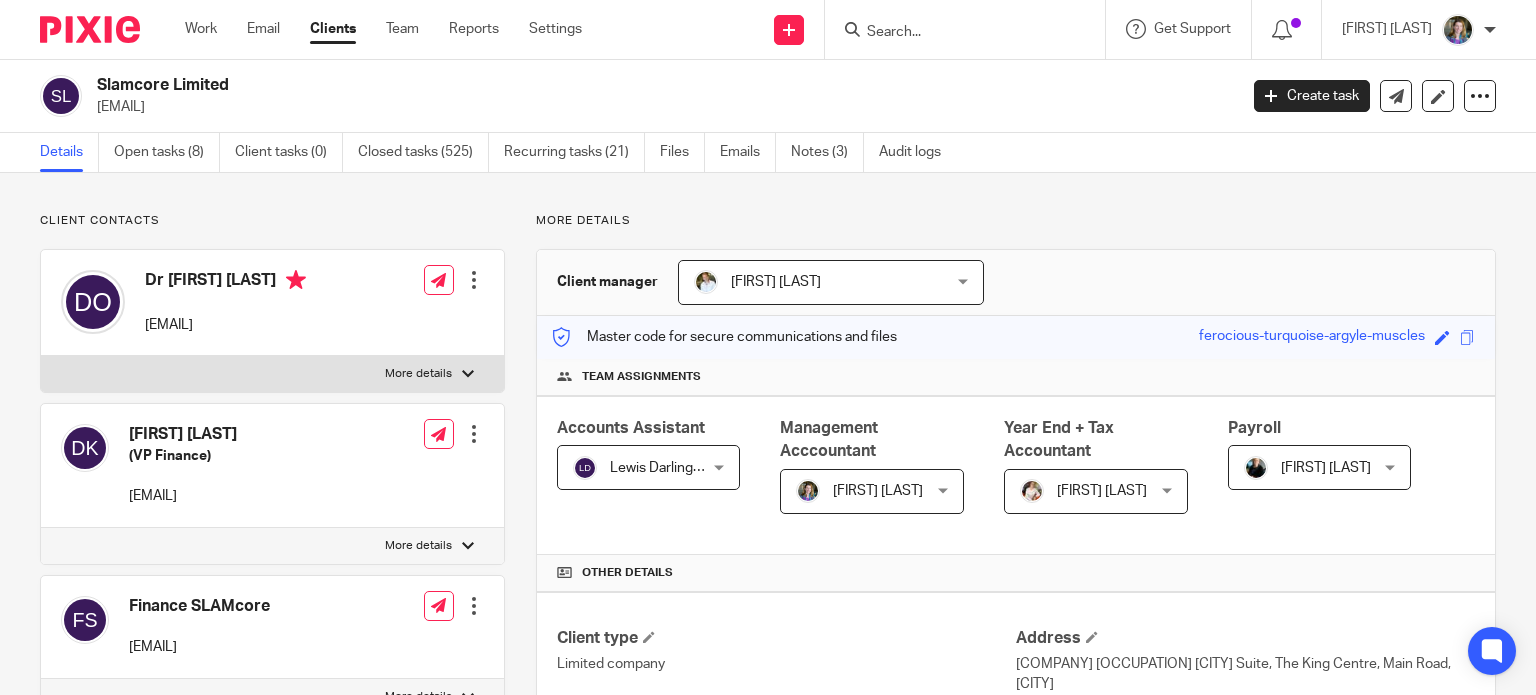scroll, scrollTop: 0, scrollLeft: 0, axis: both 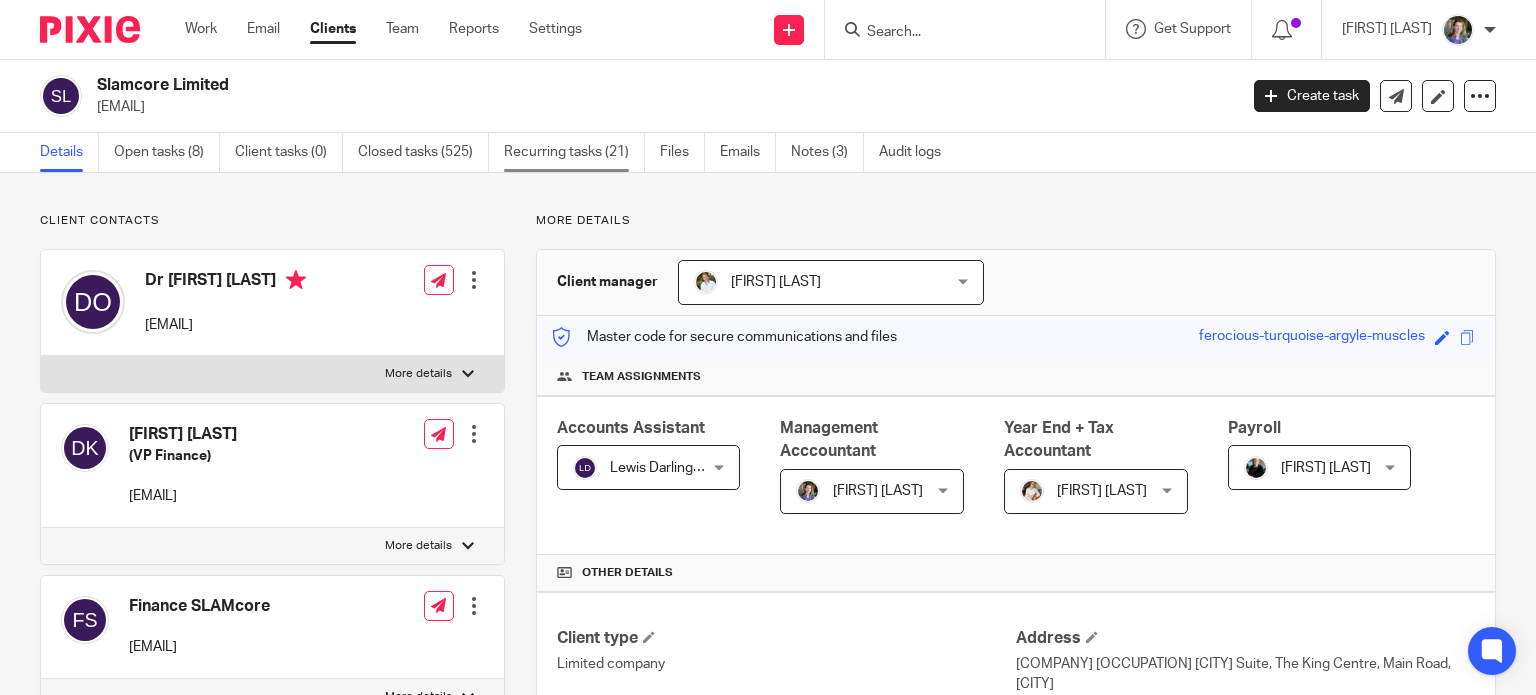 click on "Recurring tasks (21)" at bounding box center [574, 152] 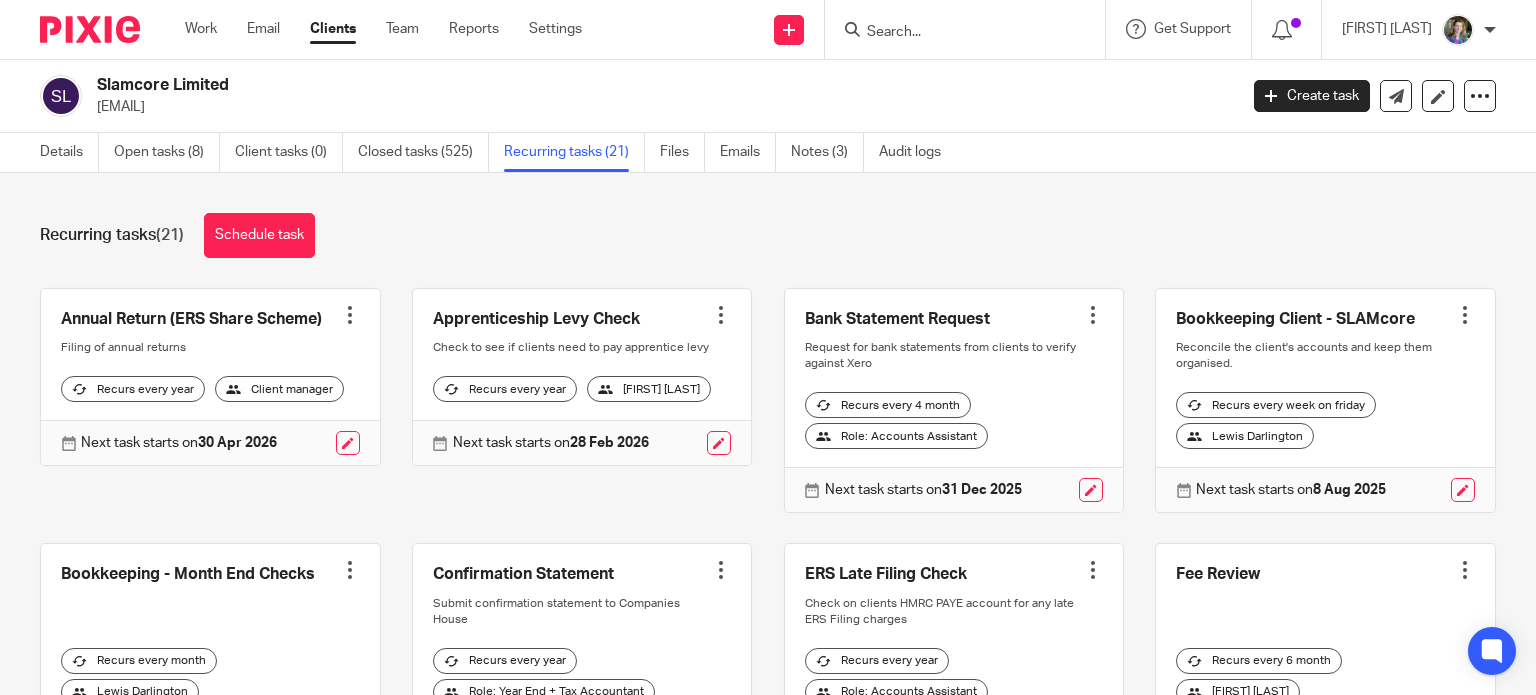 scroll, scrollTop: 0, scrollLeft: 0, axis: both 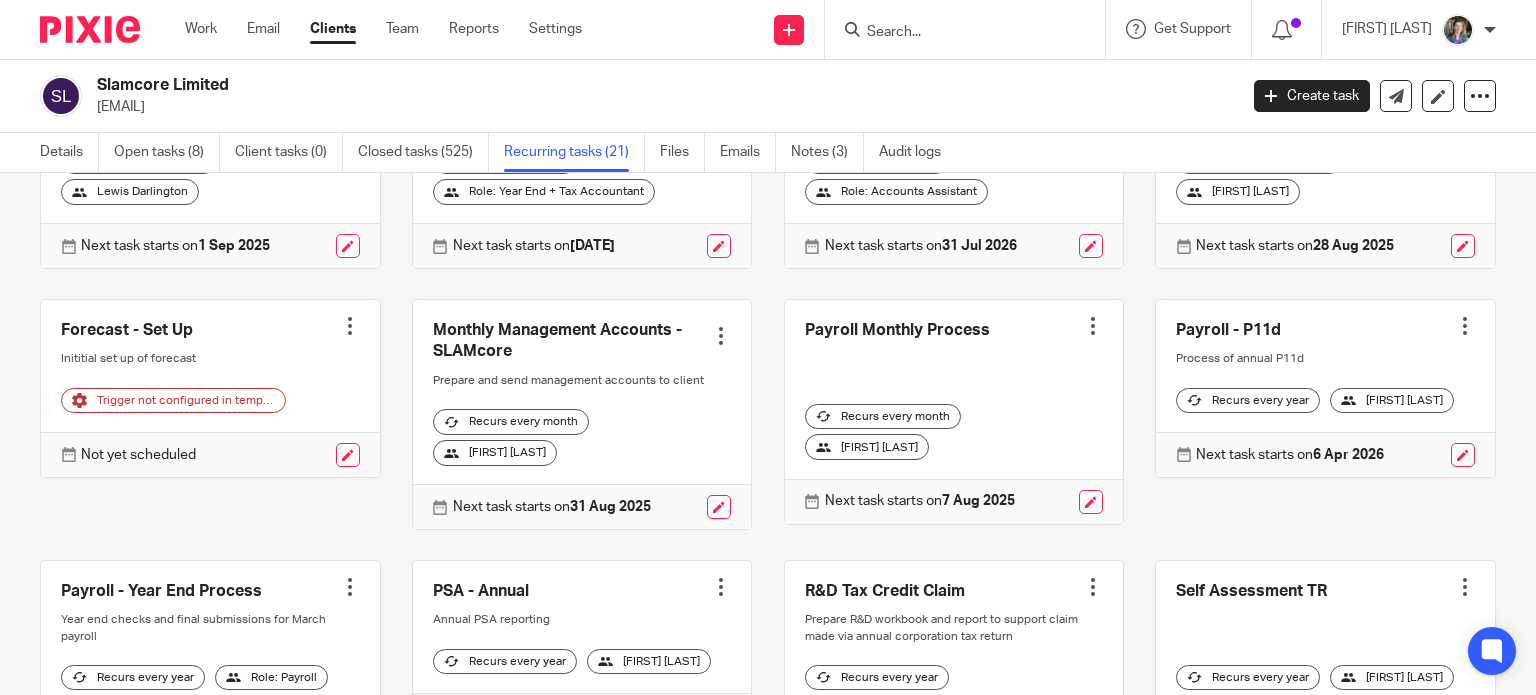 click at bounding box center (582, 414) 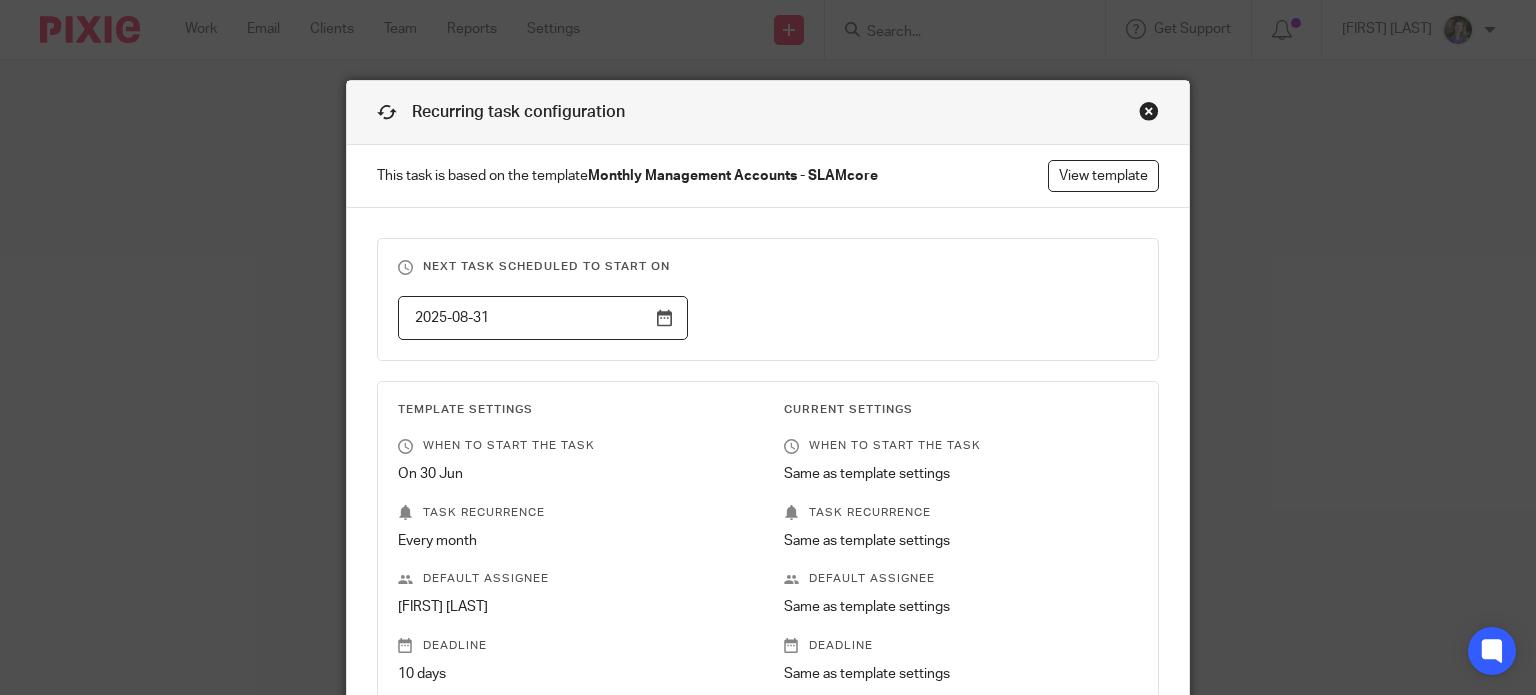 scroll, scrollTop: 0, scrollLeft: 0, axis: both 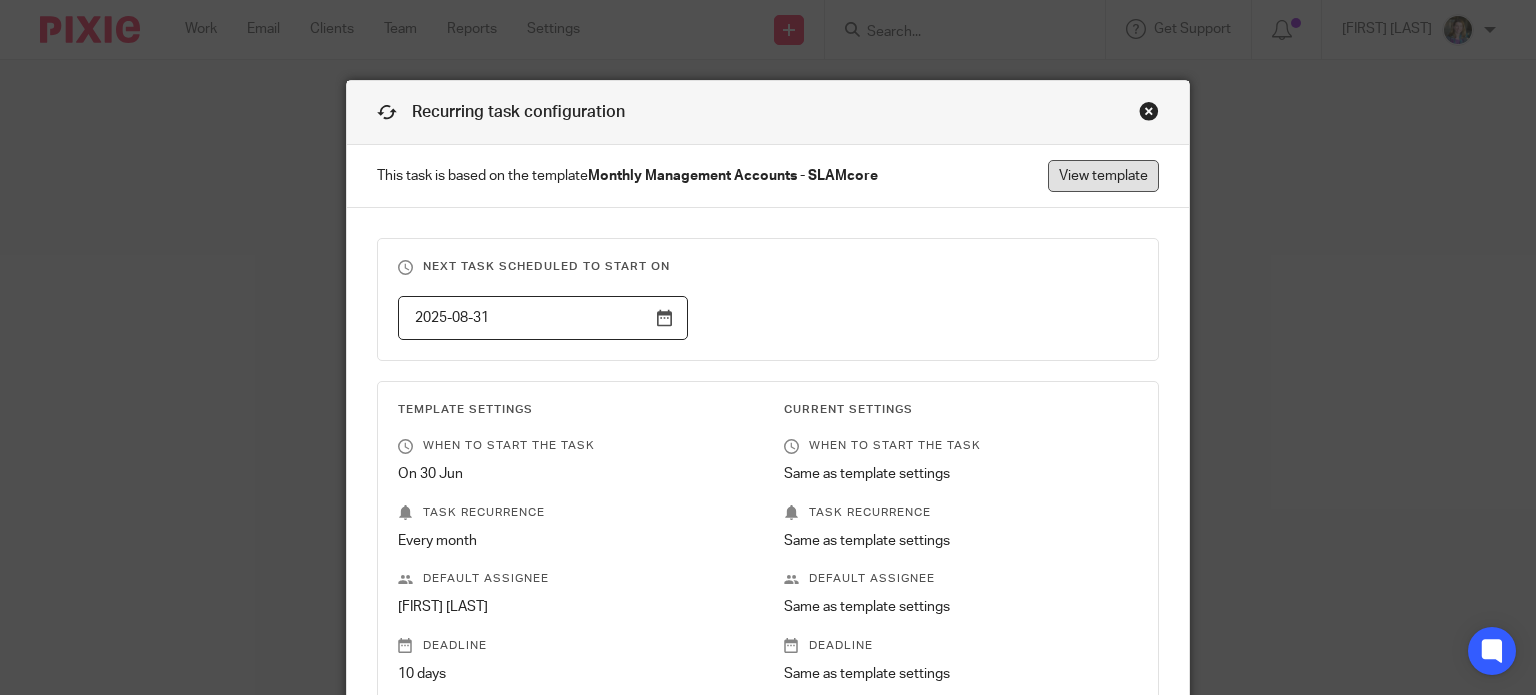 click on "View template" at bounding box center [1103, 176] 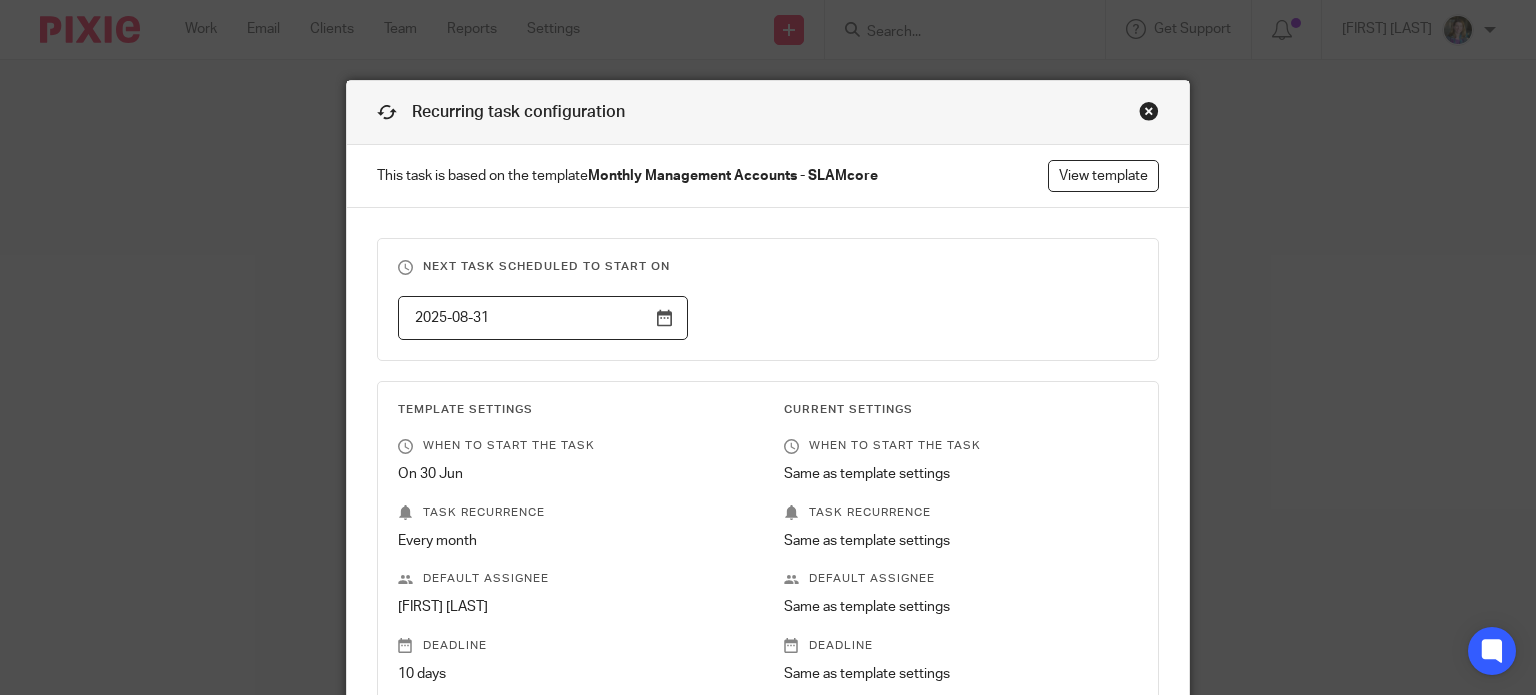 click at bounding box center [1149, 111] 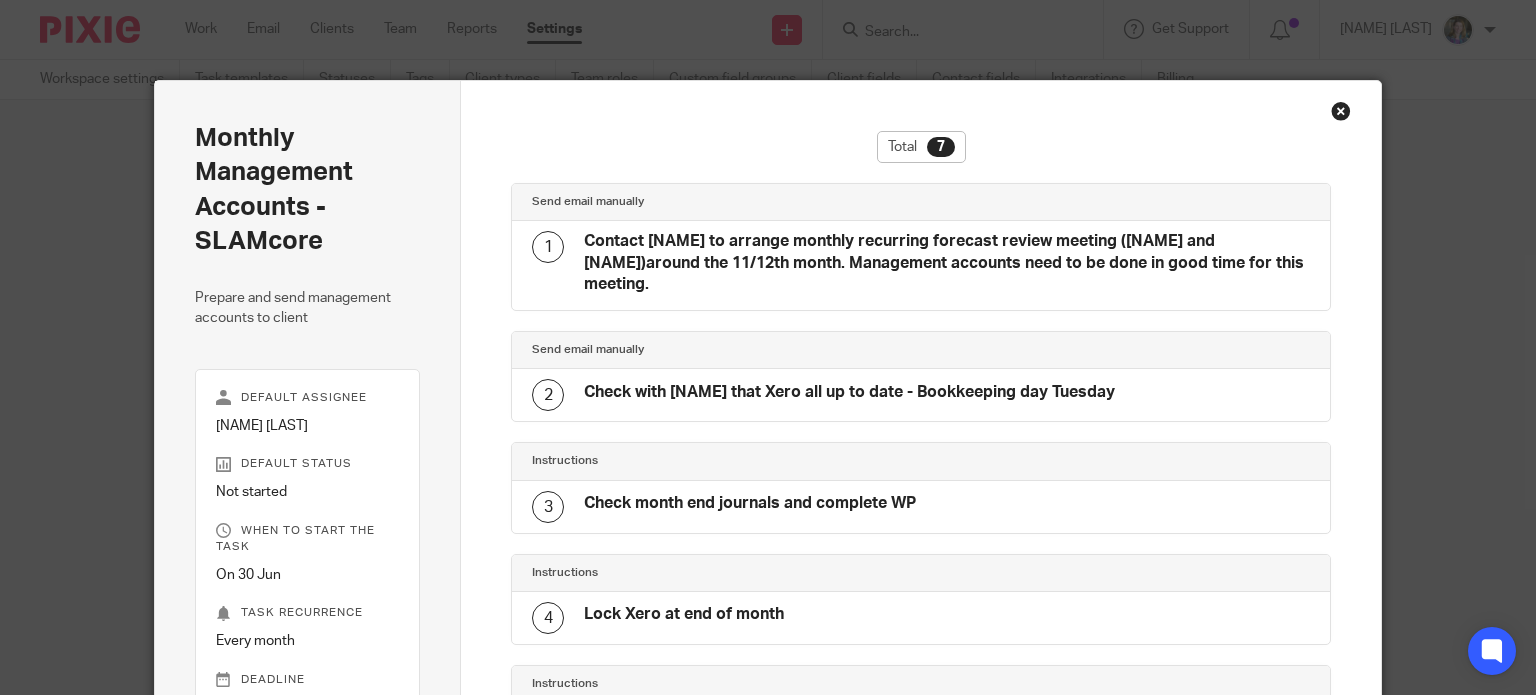 scroll, scrollTop: 0, scrollLeft: 0, axis: both 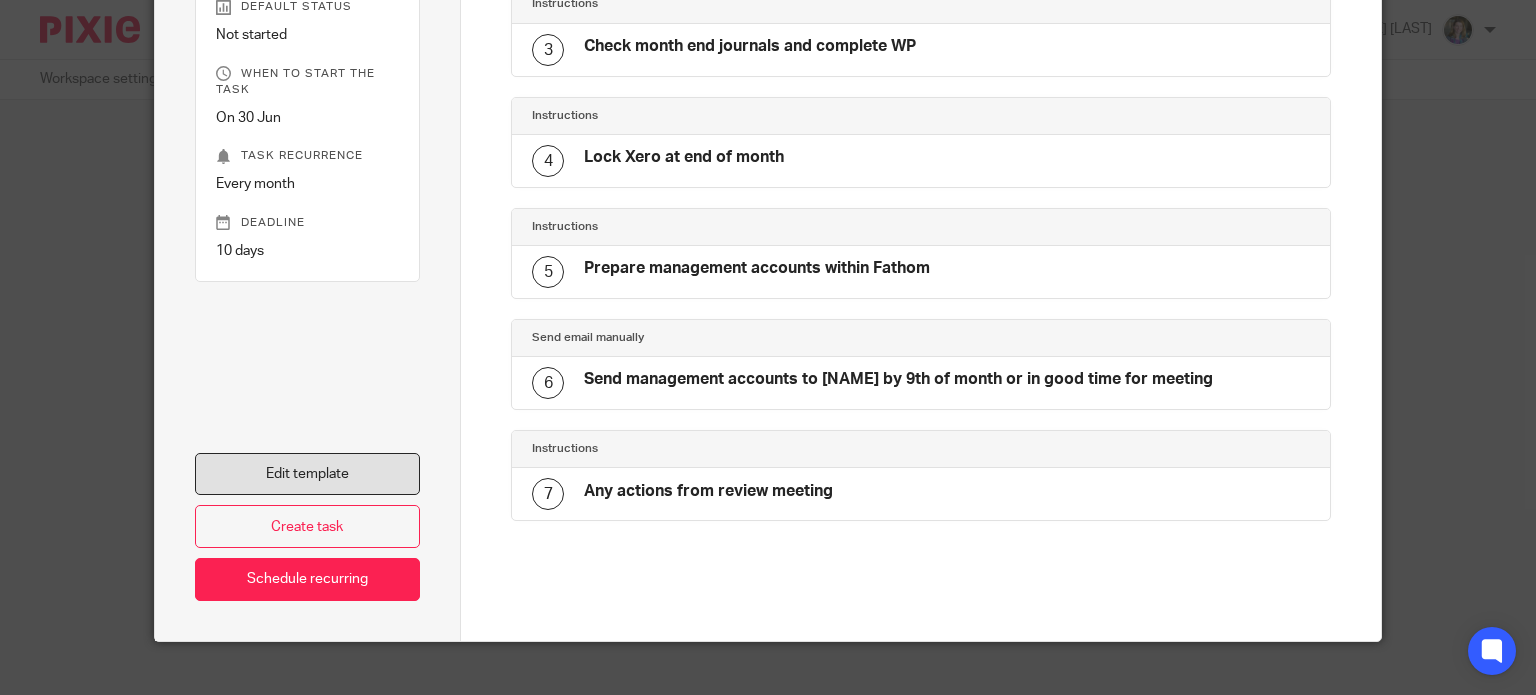 click on "Edit template" at bounding box center [308, 474] 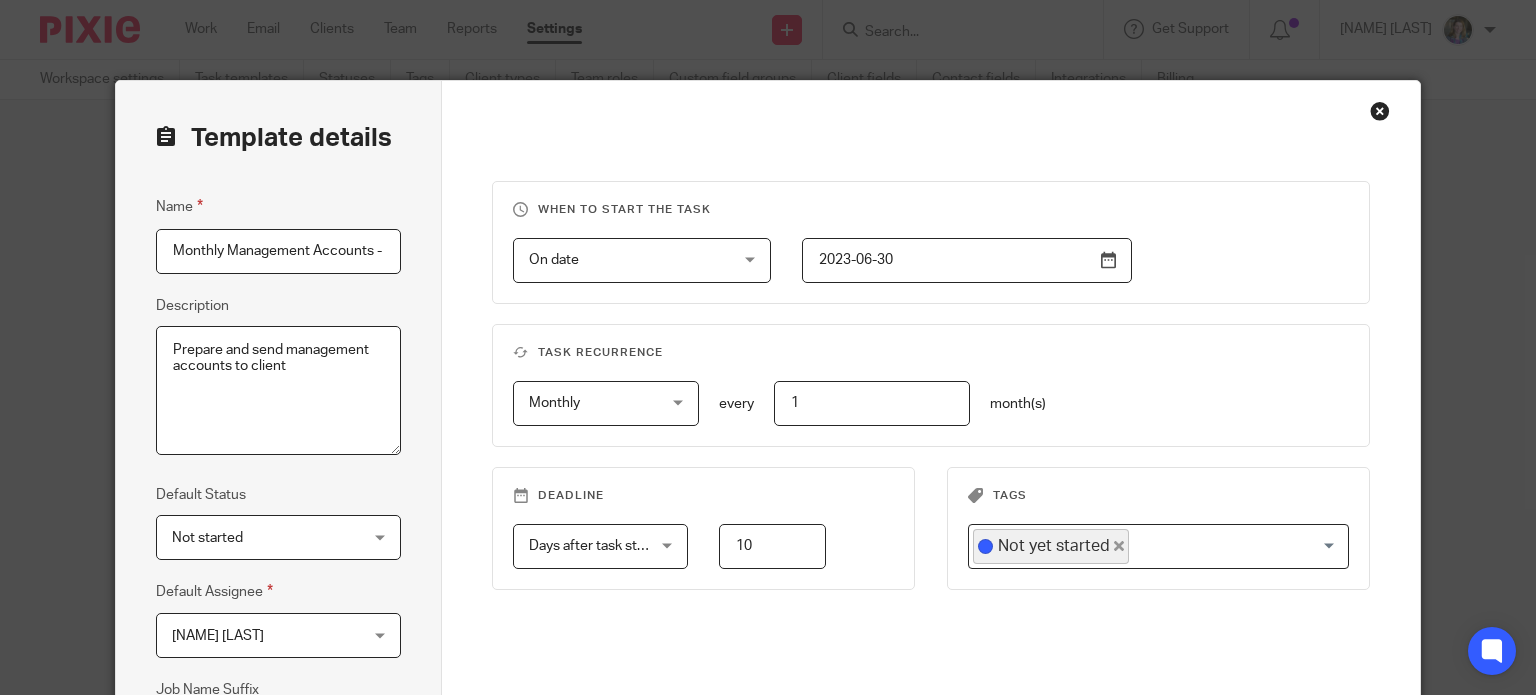 scroll, scrollTop: 0, scrollLeft: 0, axis: both 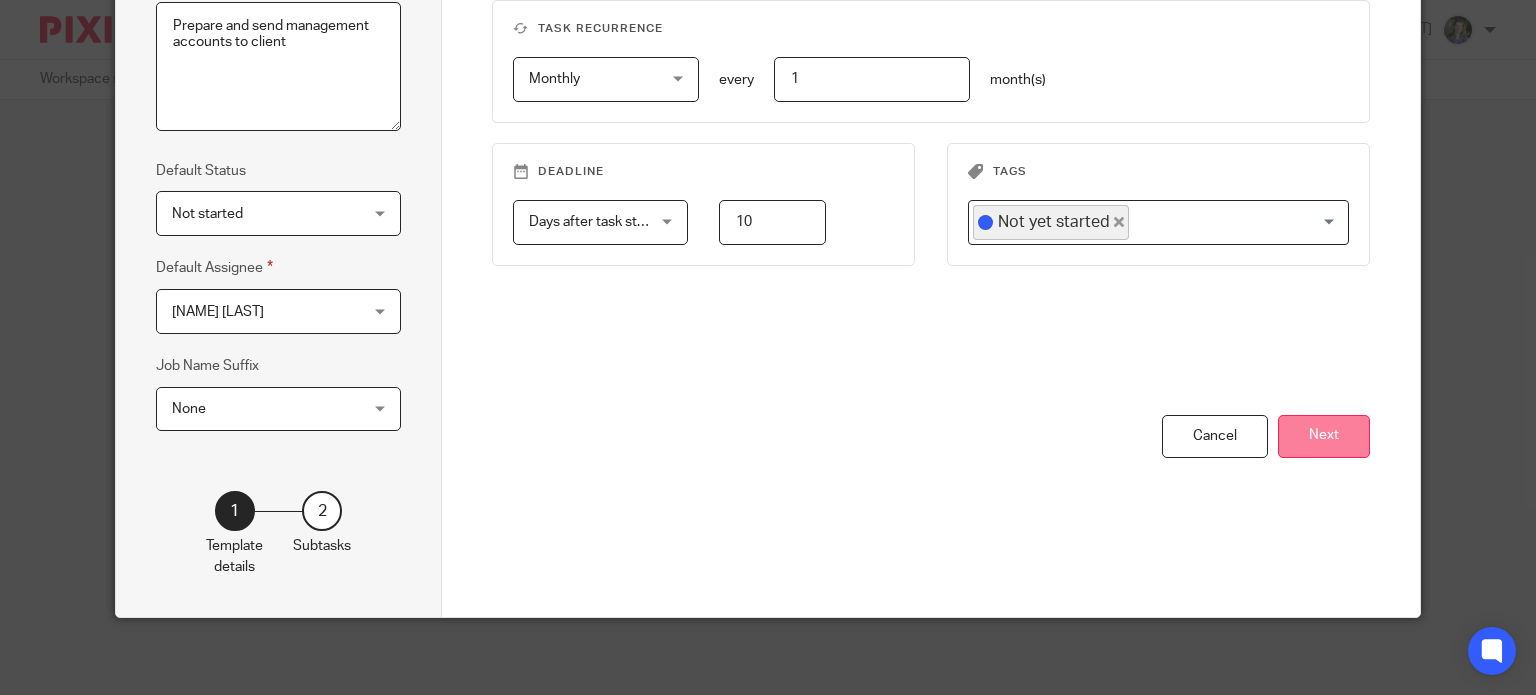click on "Next" at bounding box center [1324, 436] 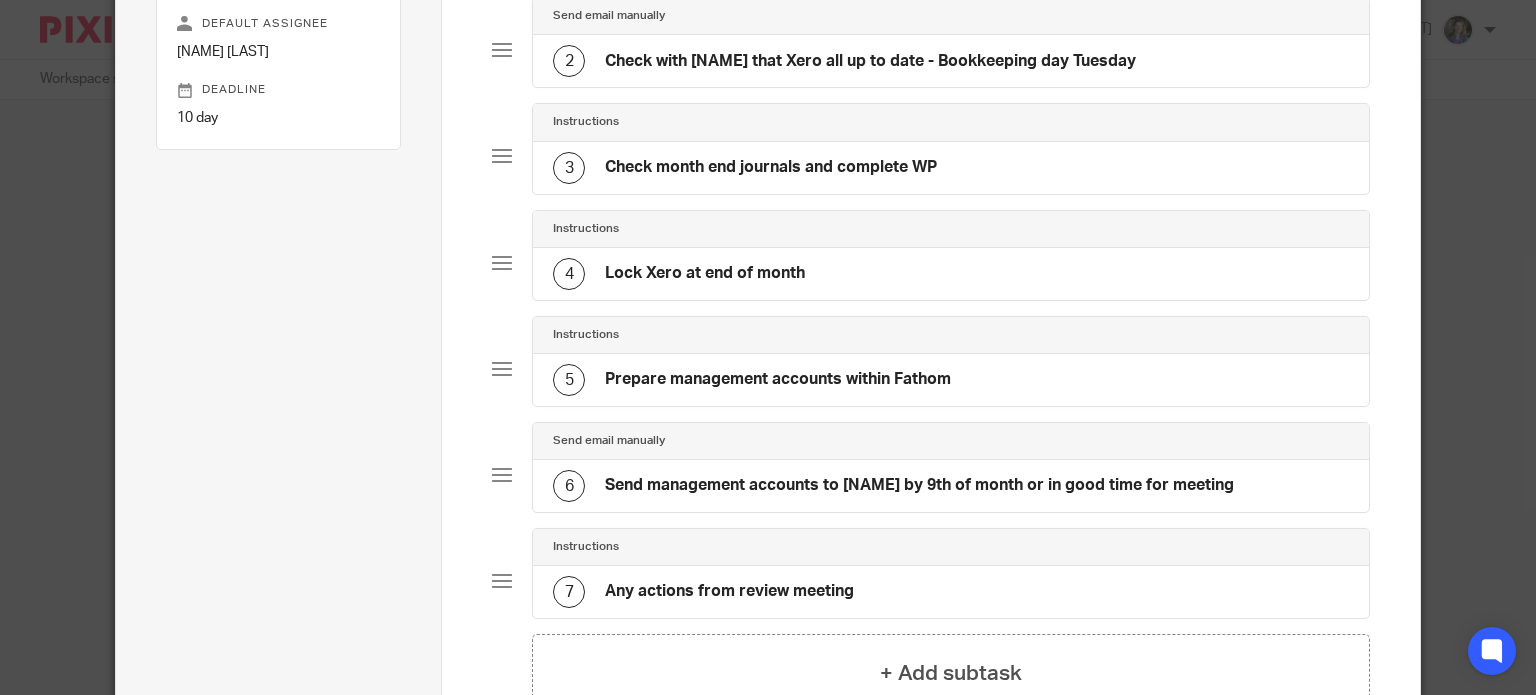 scroll, scrollTop: 24, scrollLeft: 0, axis: vertical 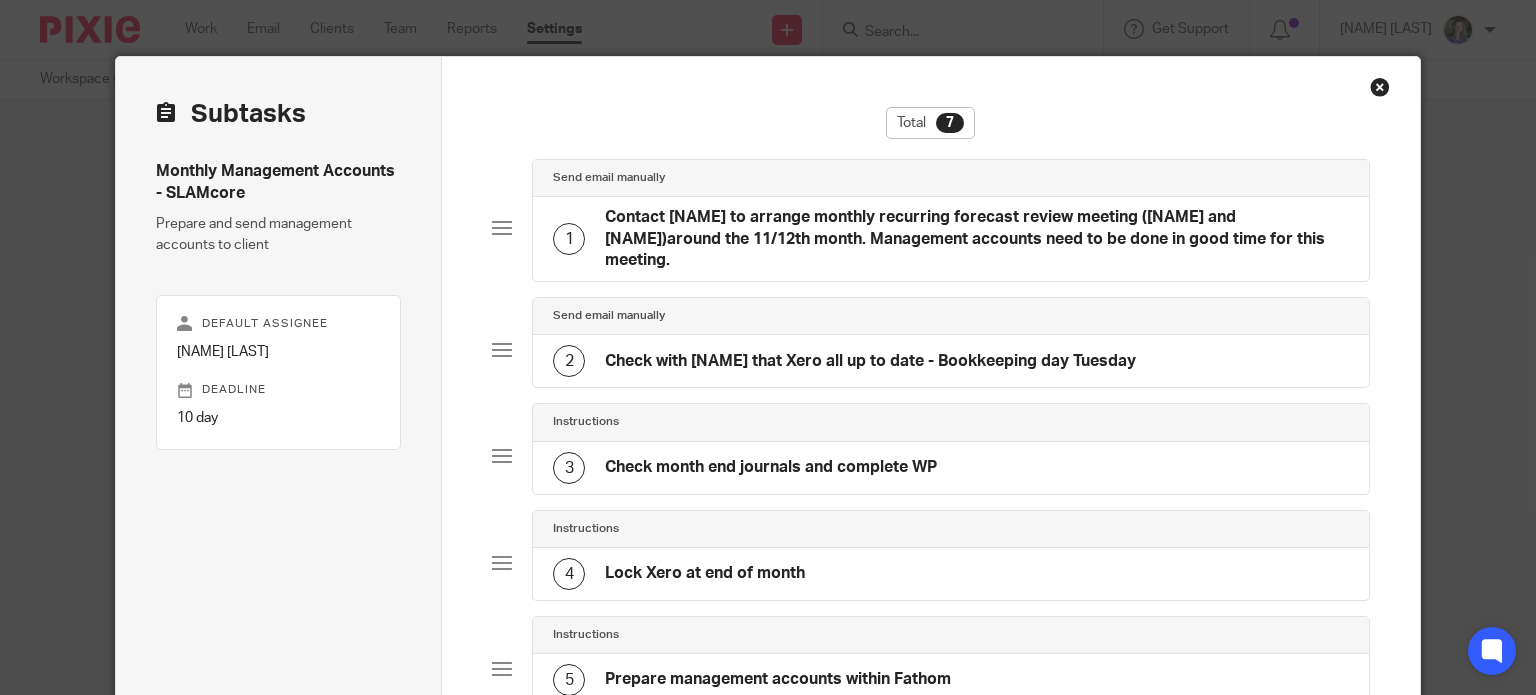 click on "Check with Hannah that Xero all up to date - Bookkeeping day Tuesday" 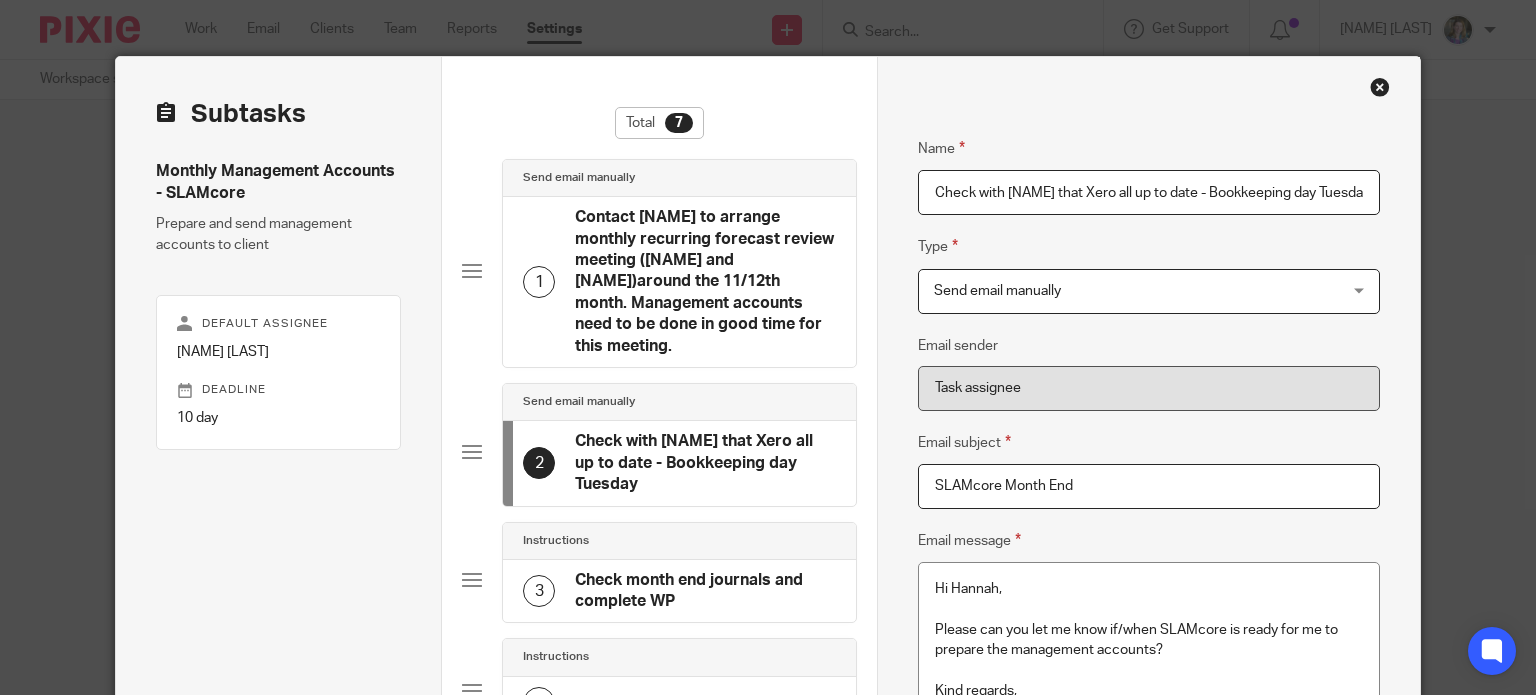 scroll, scrollTop: 0, scrollLeft: 12, axis: horizontal 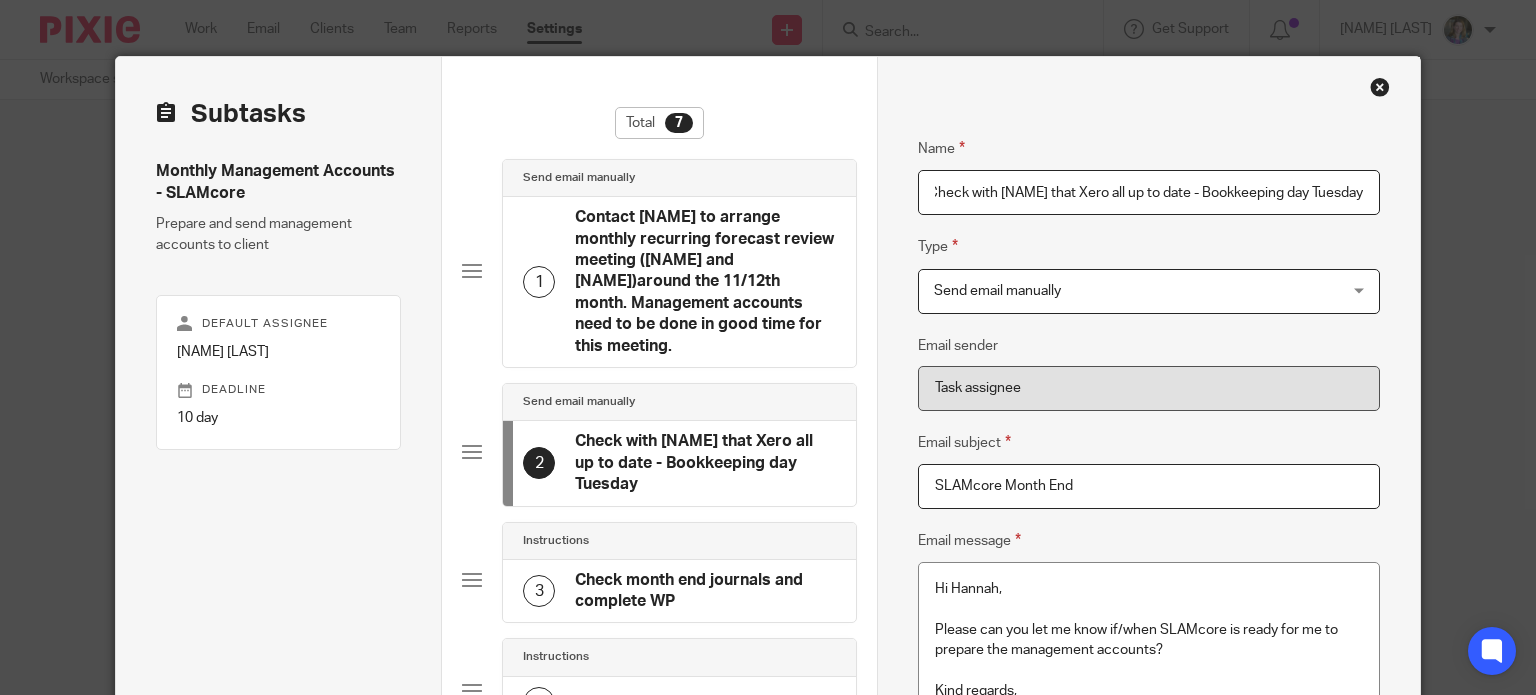 click on "Check with Hannah that Xero all up to date - Bookkeeping day Tuesday" at bounding box center (1149, 192) 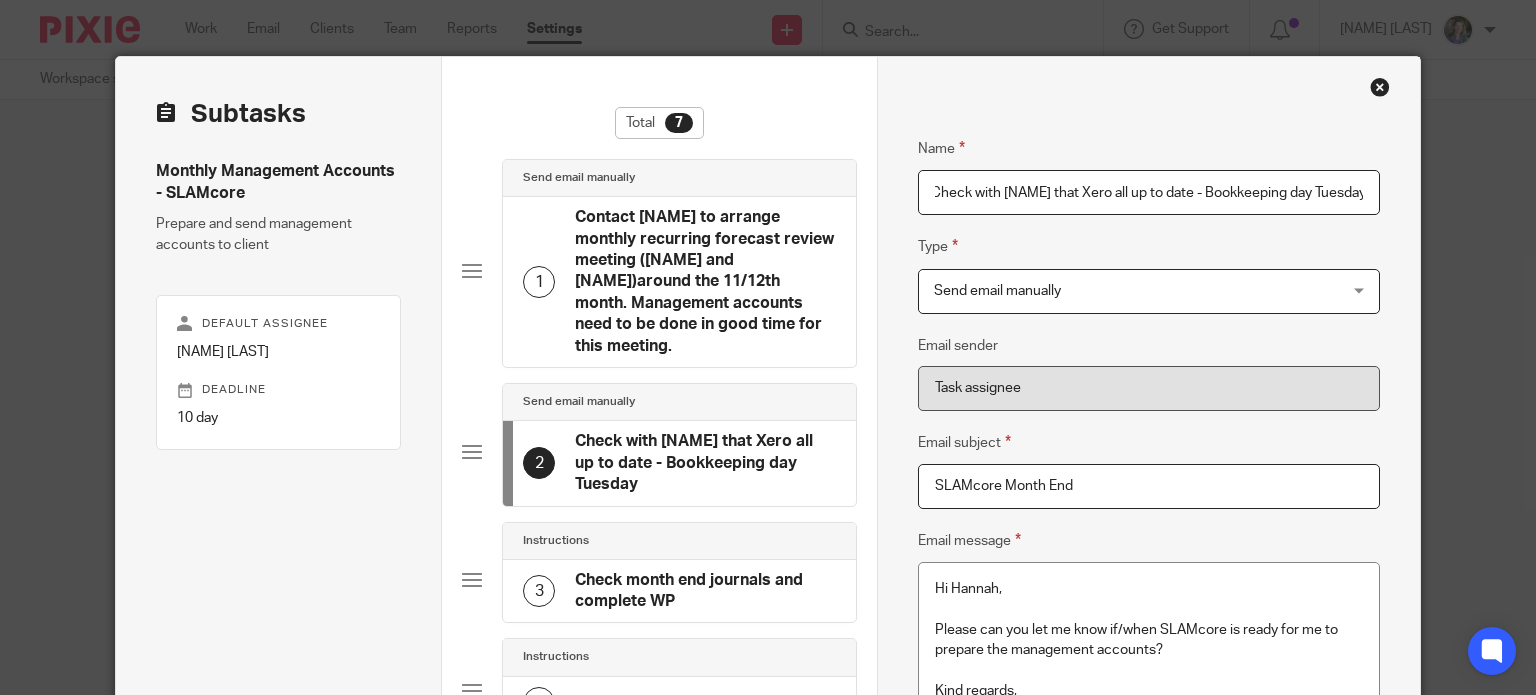 scroll, scrollTop: 0, scrollLeft: 0, axis: both 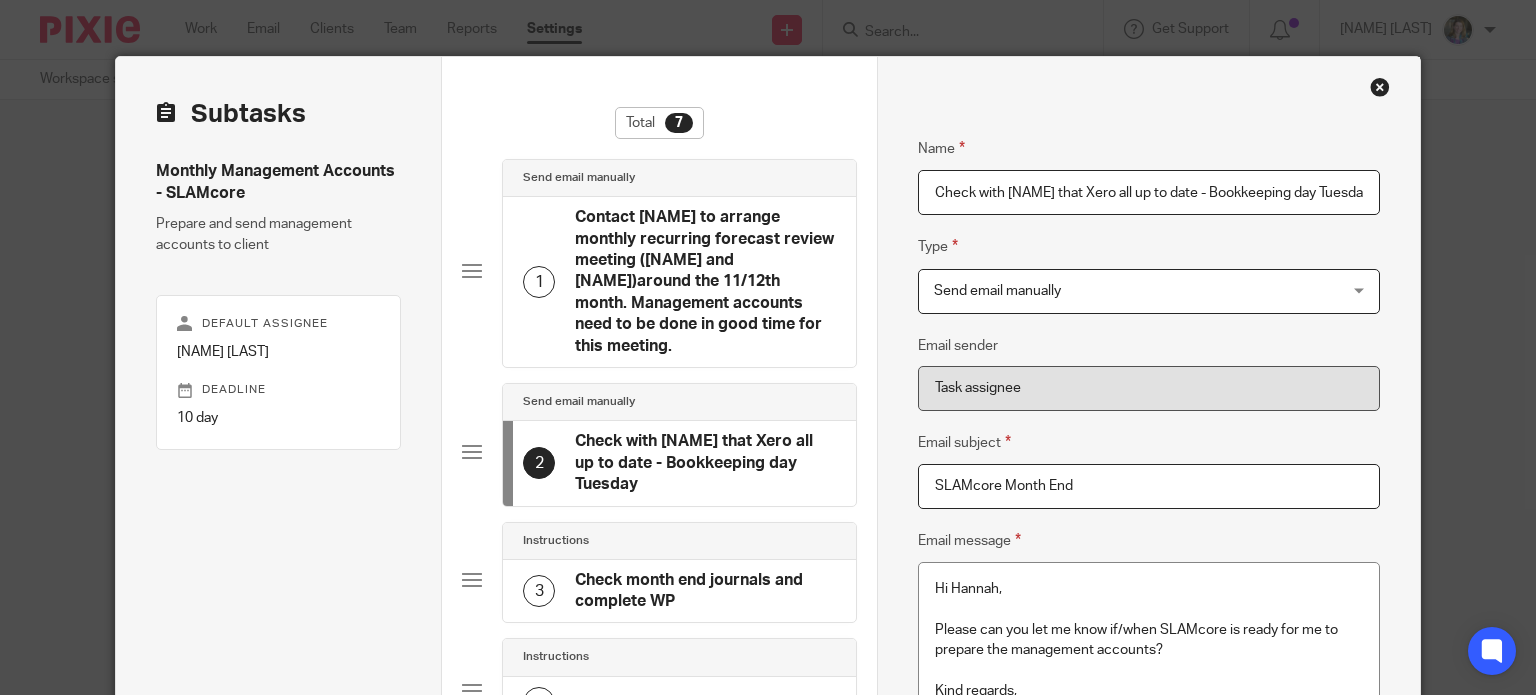 drag, startPoint x: 1305, startPoint y: 187, endPoint x: 1370, endPoint y: 196, distance: 65.62012 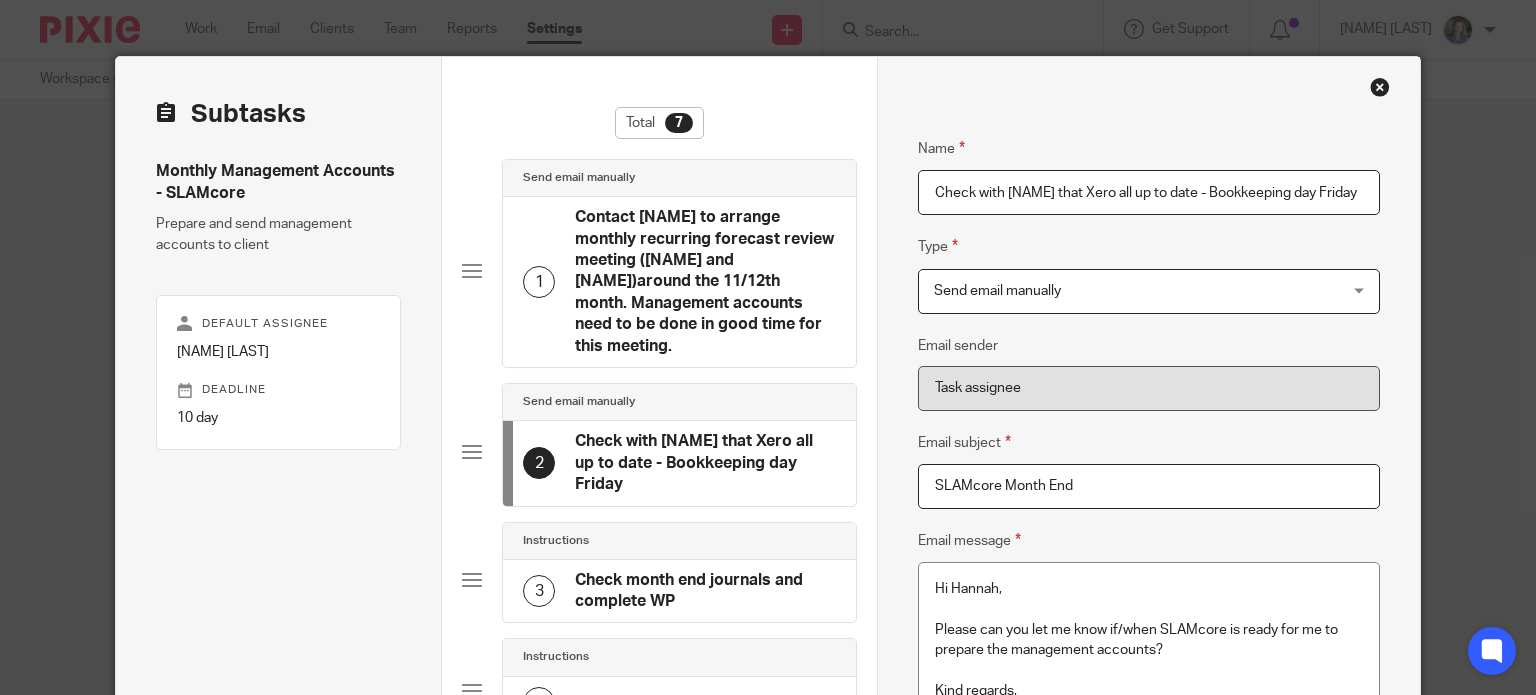 type on "Check with Lewis that Xero all up to date - Bookkeeping day Friday" 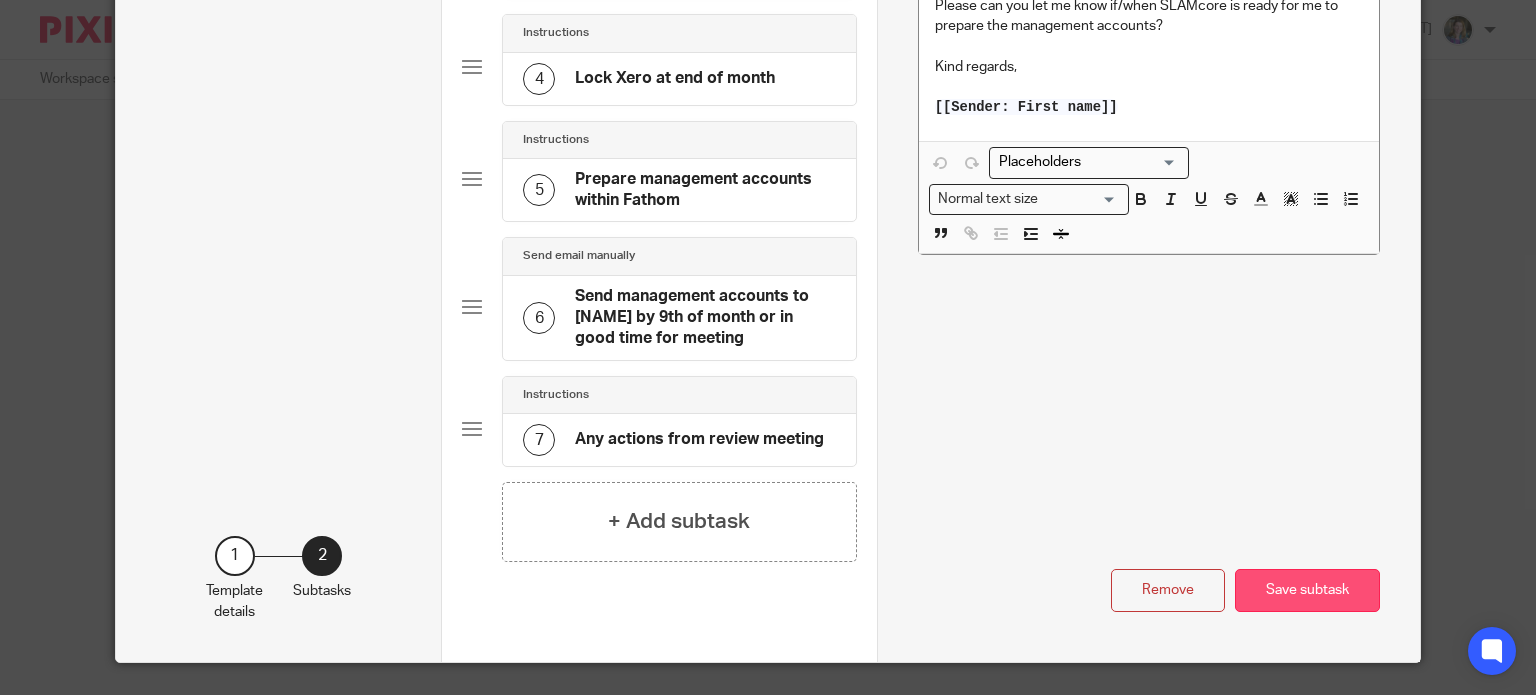 click on "Save subtask" at bounding box center (1307, 590) 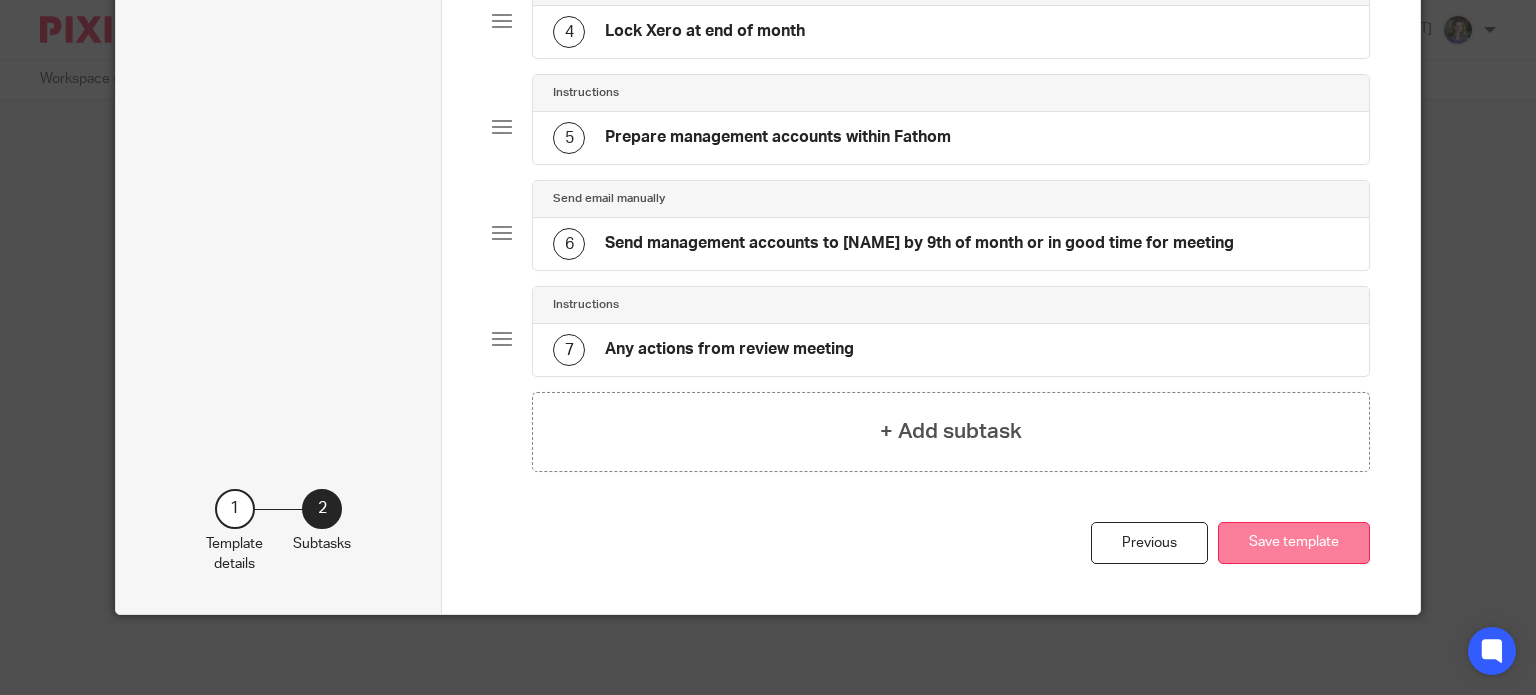 scroll, scrollTop: 540, scrollLeft: 0, axis: vertical 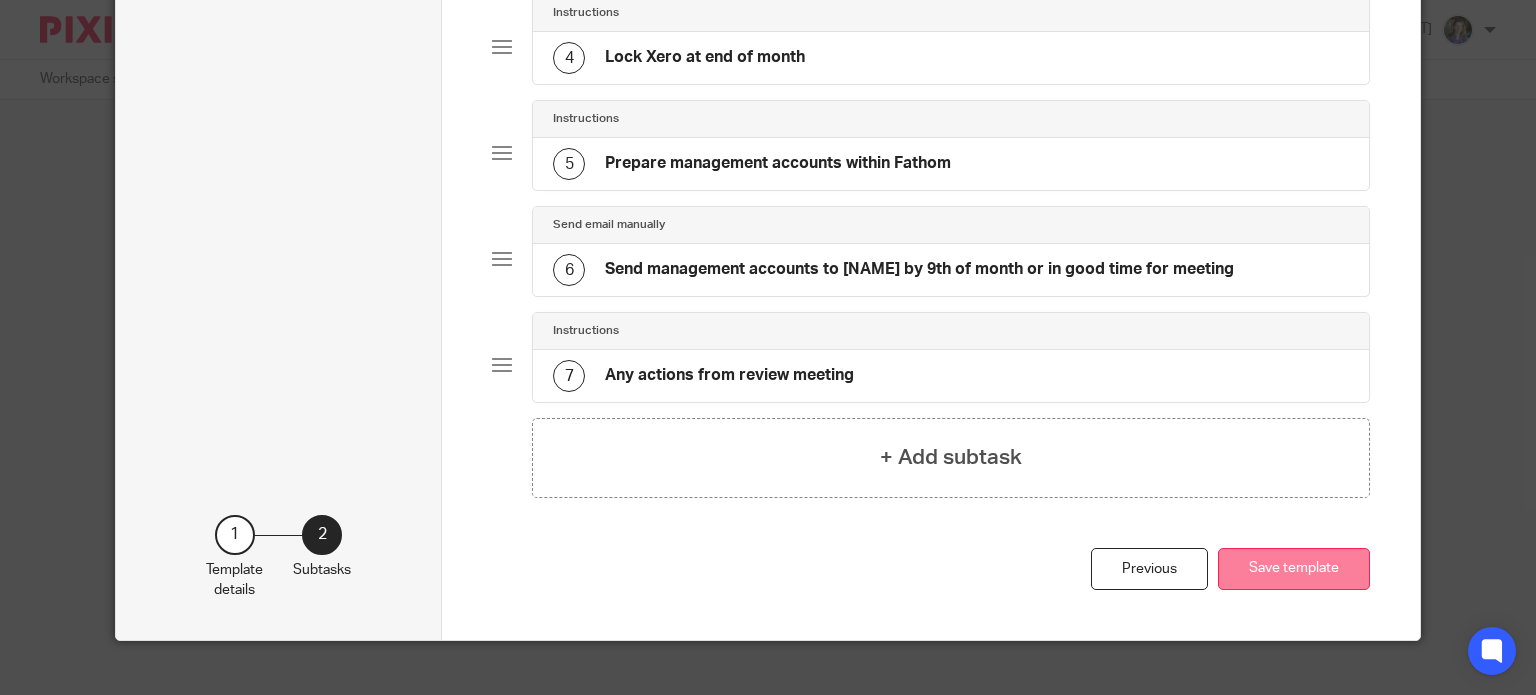 click on "Save template" at bounding box center (1294, 569) 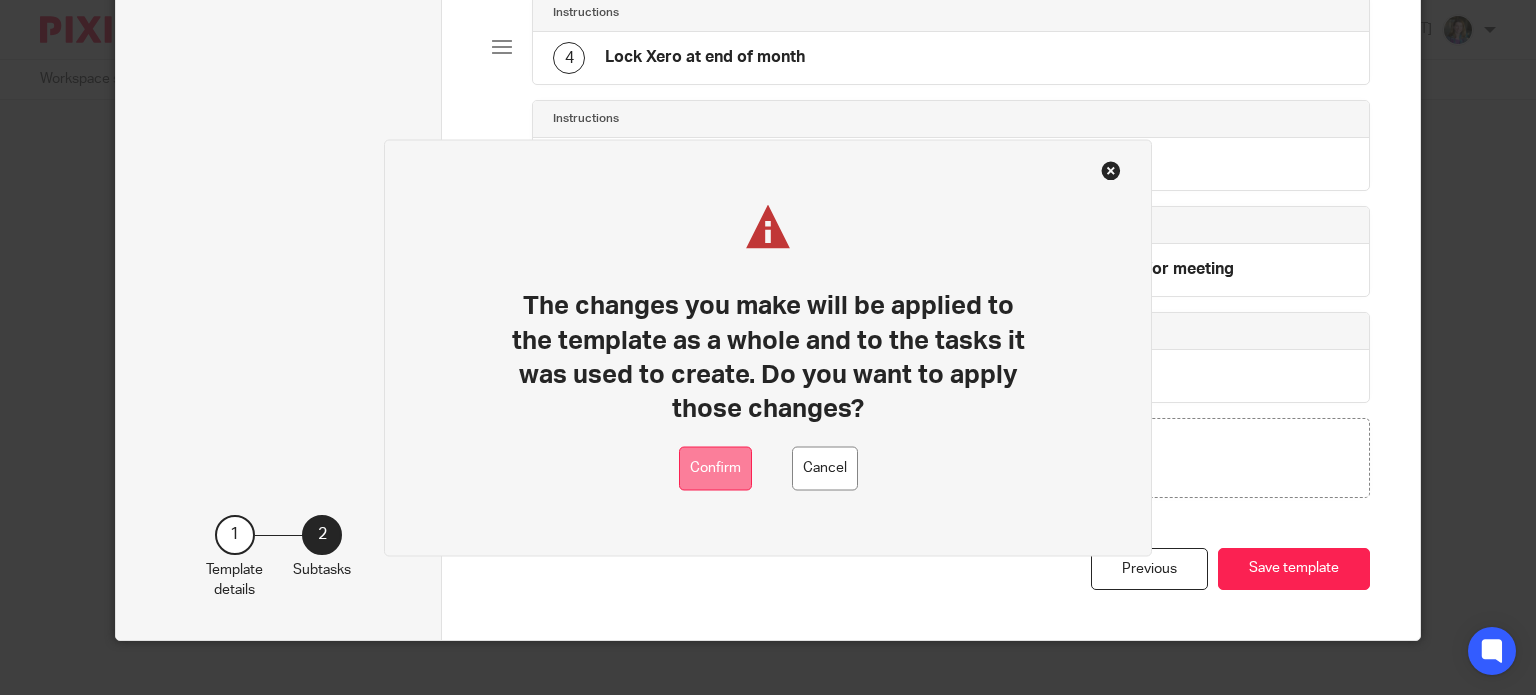 click on "Confirm" at bounding box center [715, 468] 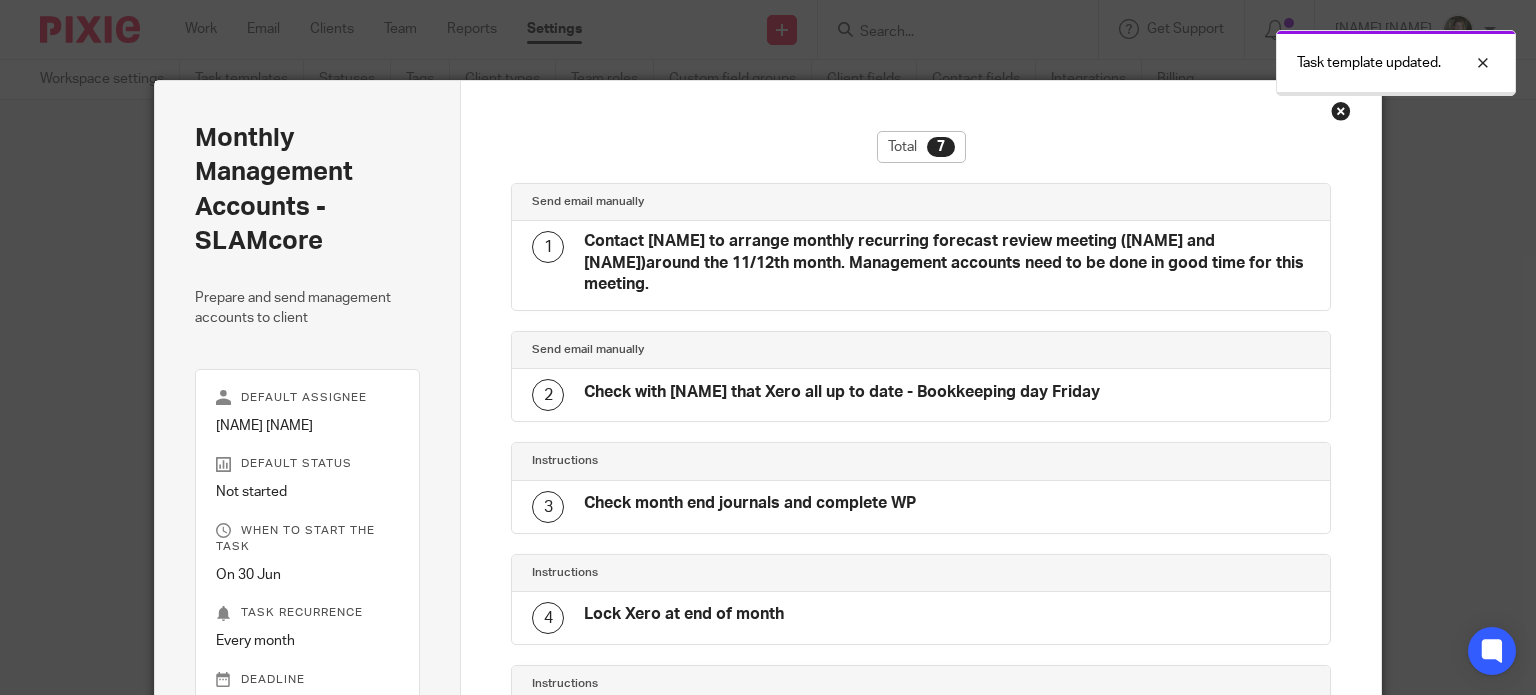 scroll, scrollTop: 0, scrollLeft: 0, axis: both 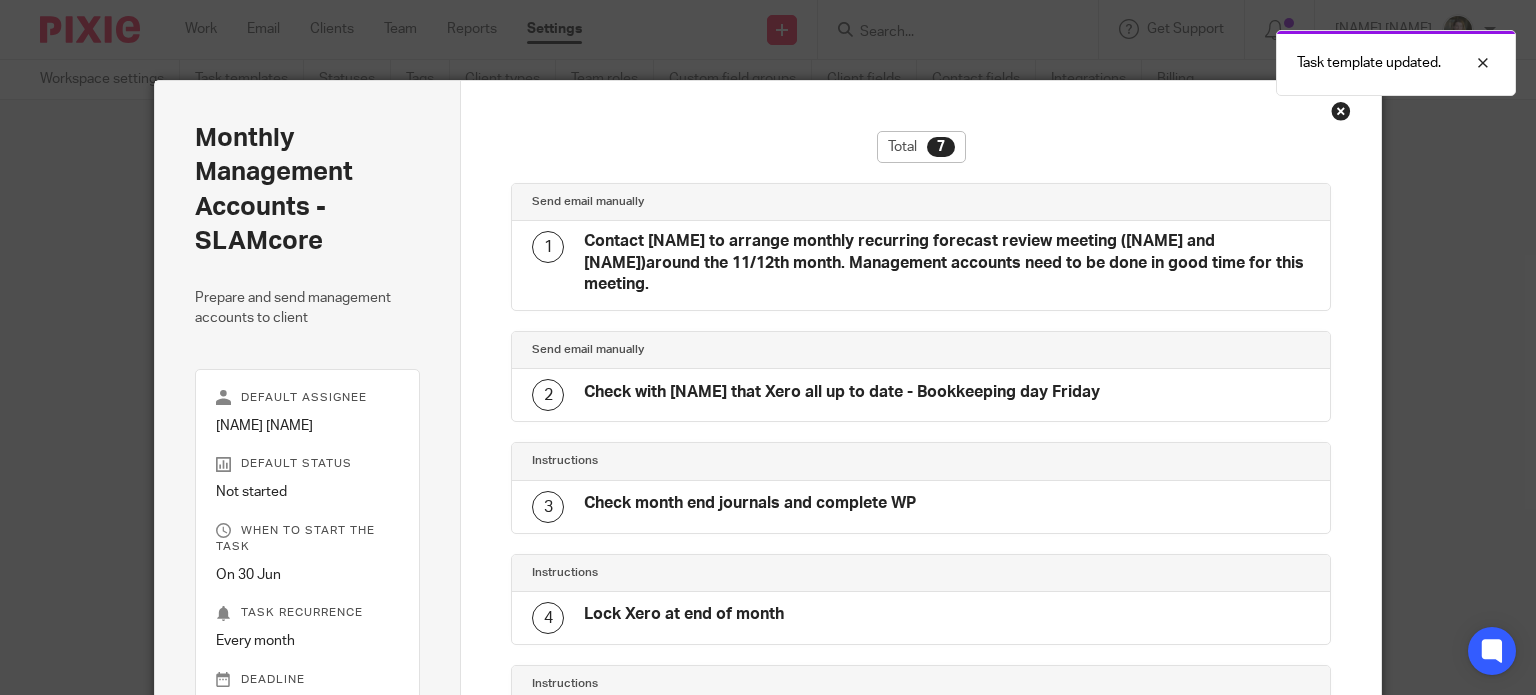 click at bounding box center [1341, 111] 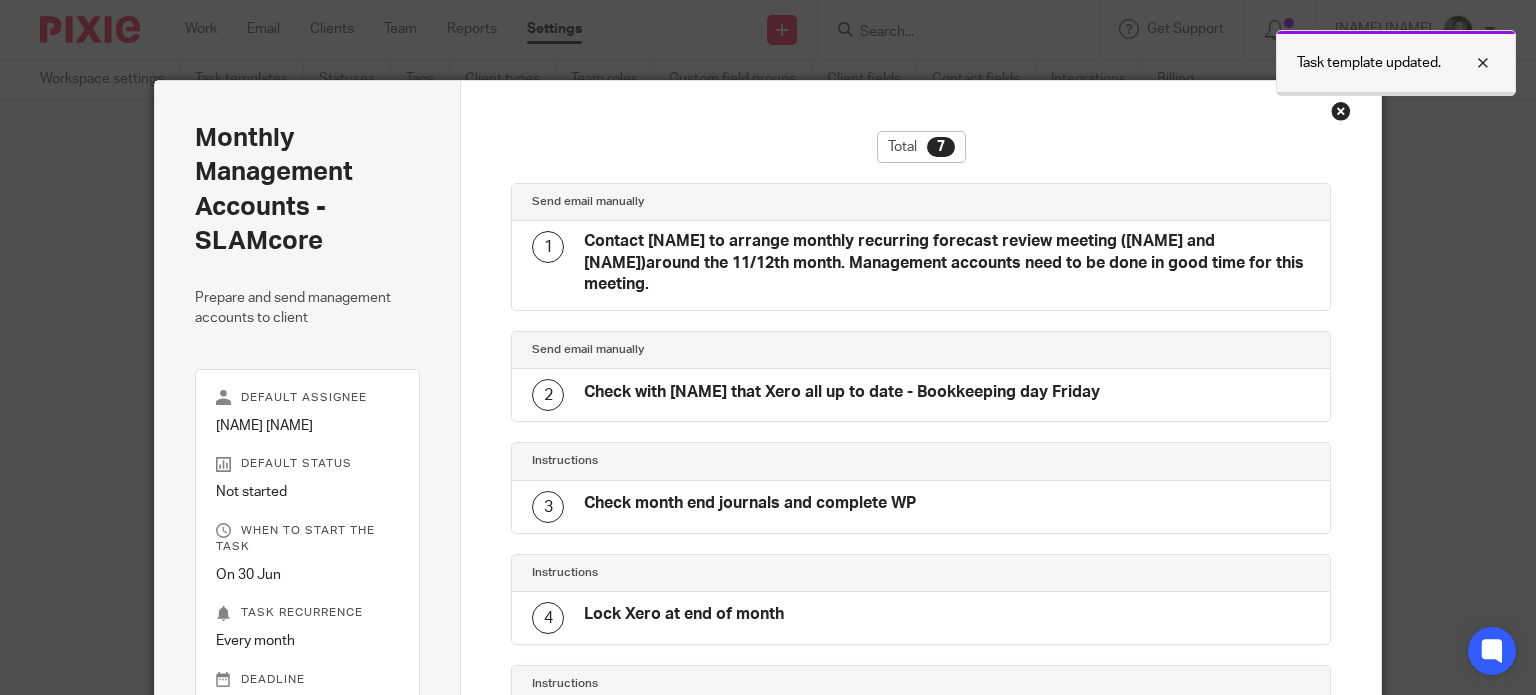 click at bounding box center [1468, 63] 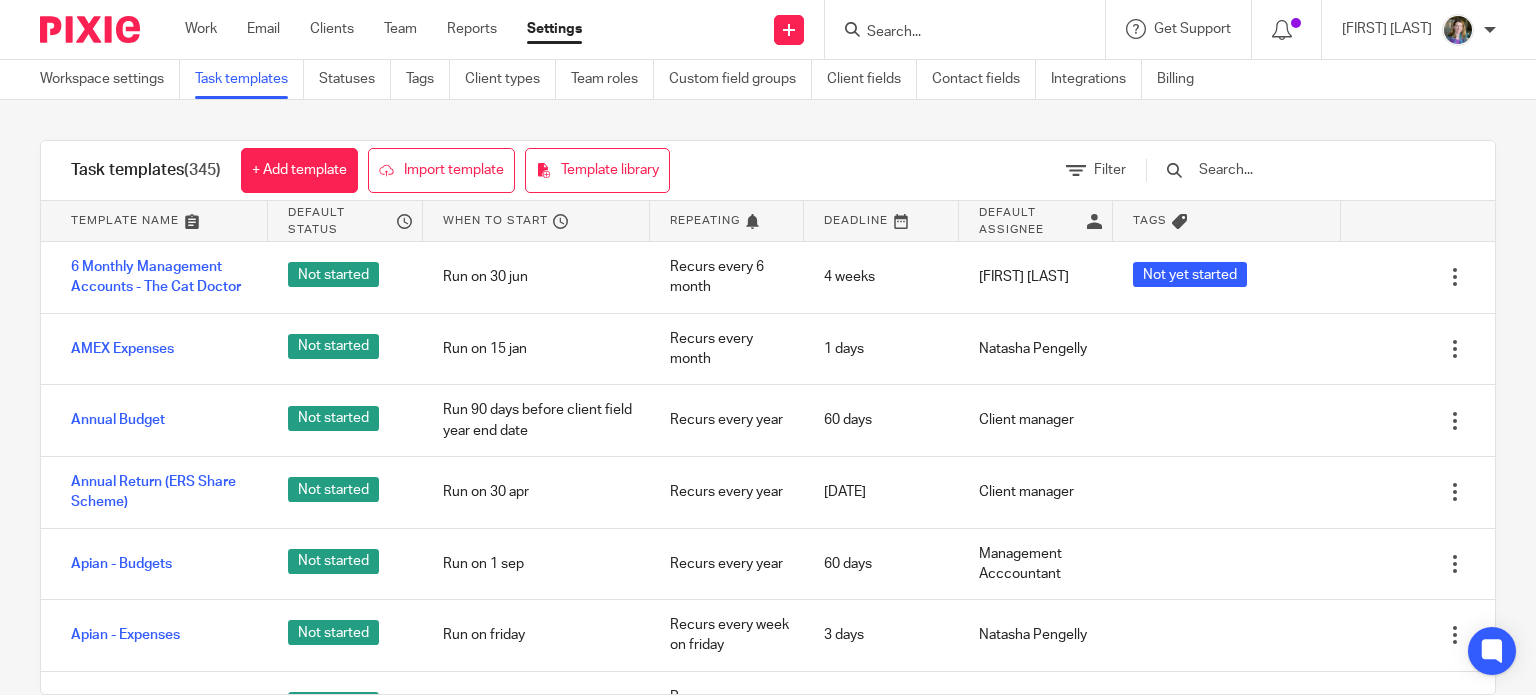 scroll, scrollTop: 0, scrollLeft: 0, axis: both 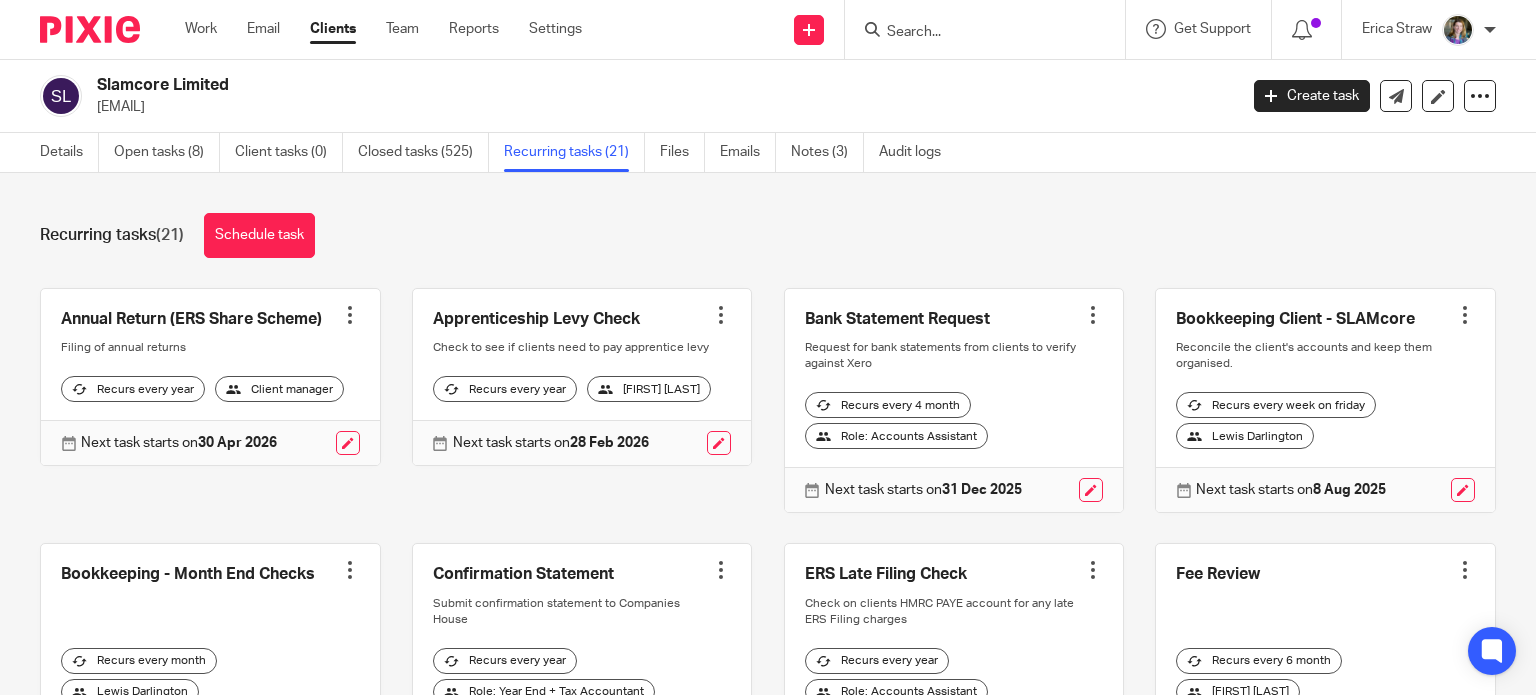 click on "Clients" at bounding box center [333, 29] 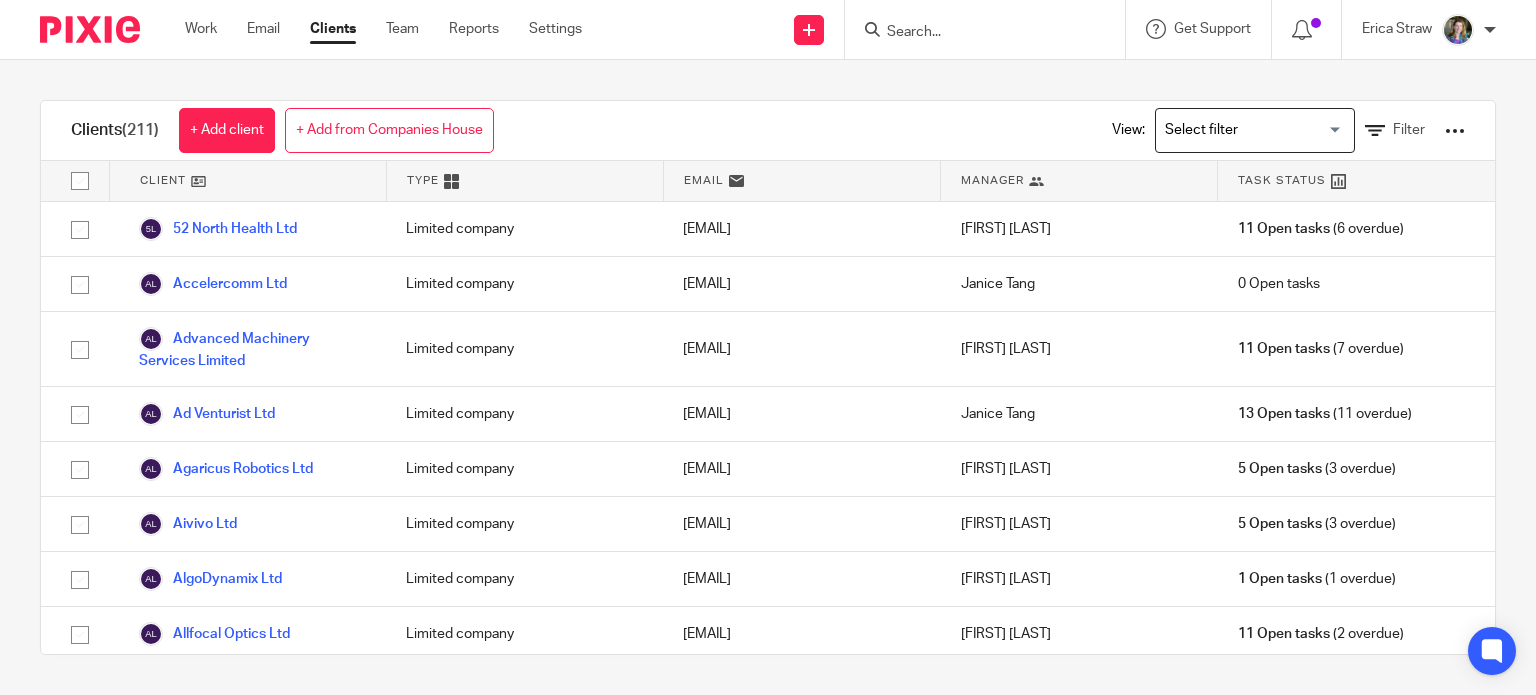 scroll, scrollTop: 0, scrollLeft: 0, axis: both 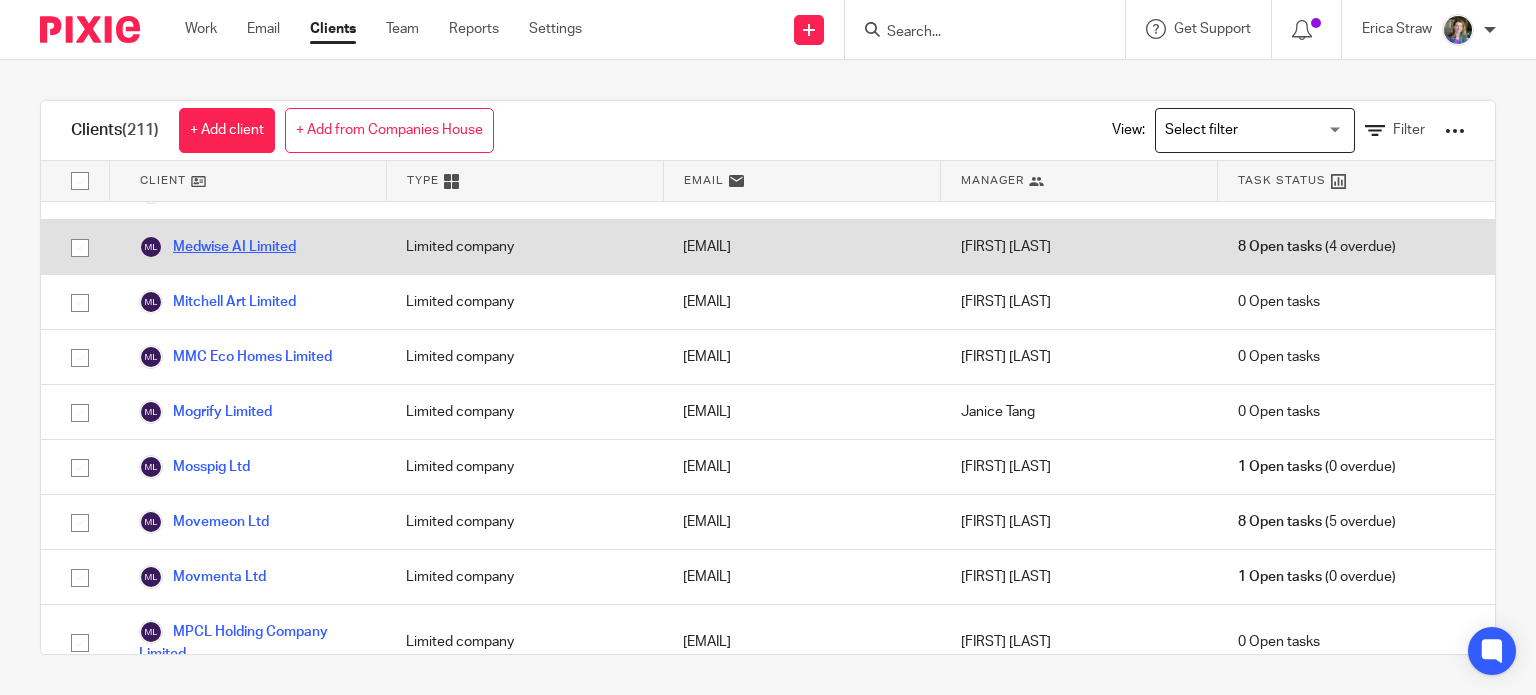 click on "Medwise AI Limited" at bounding box center (217, 247) 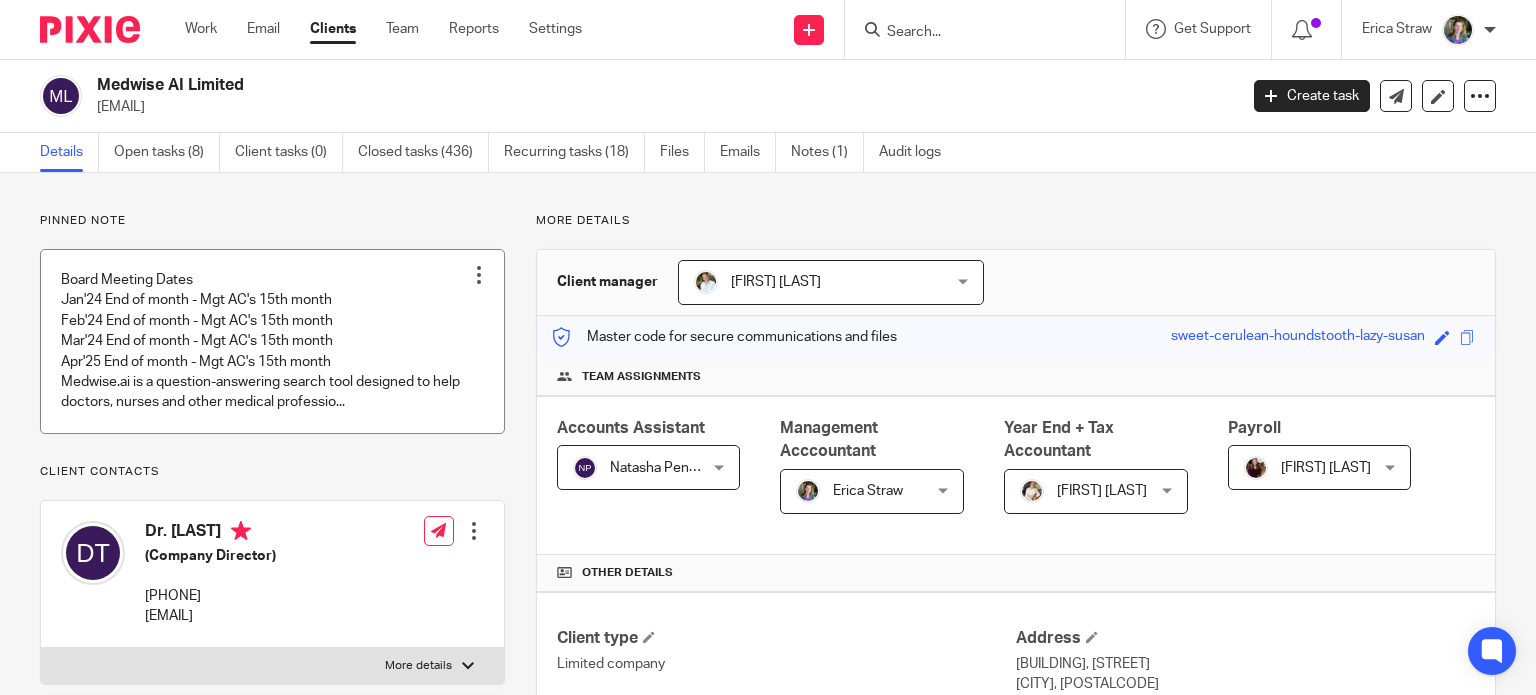 scroll, scrollTop: 0, scrollLeft: 0, axis: both 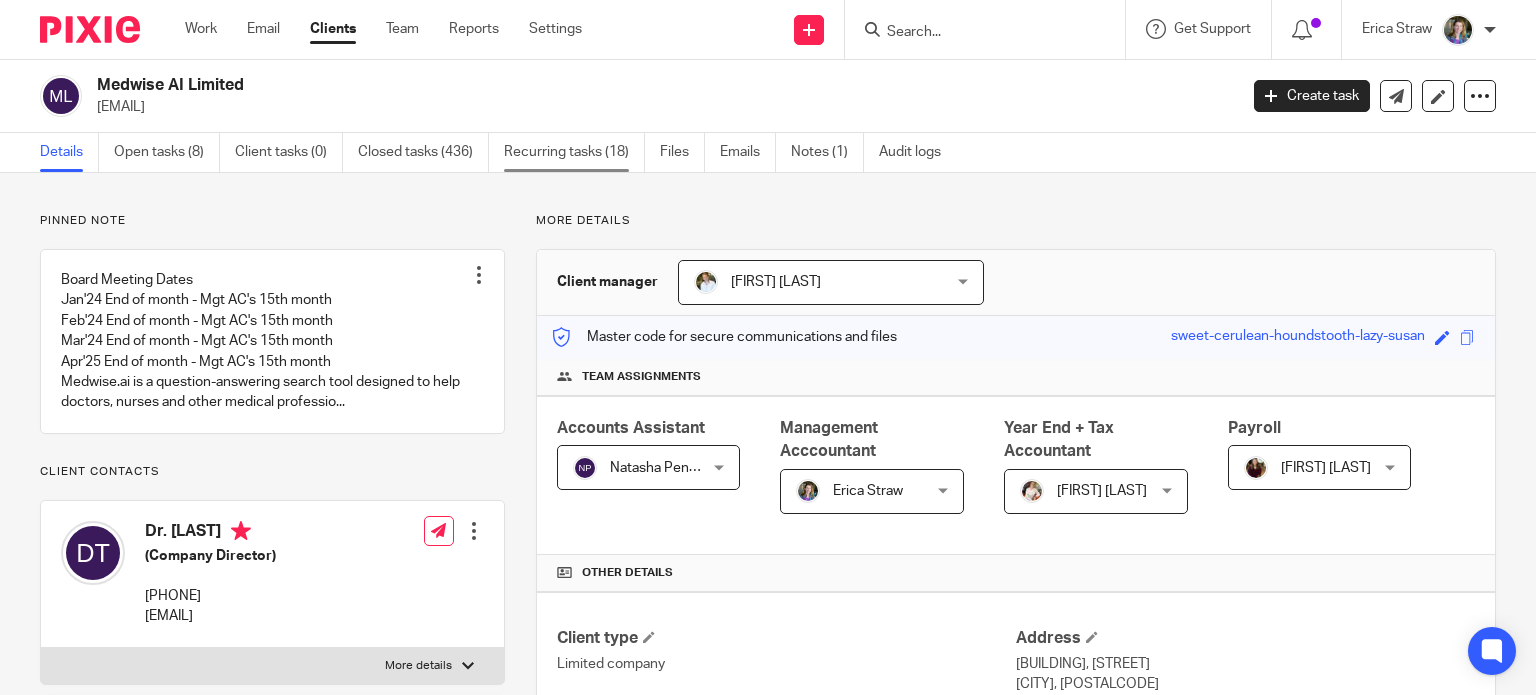 click on "Recurring tasks (18)" at bounding box center [574, 152] 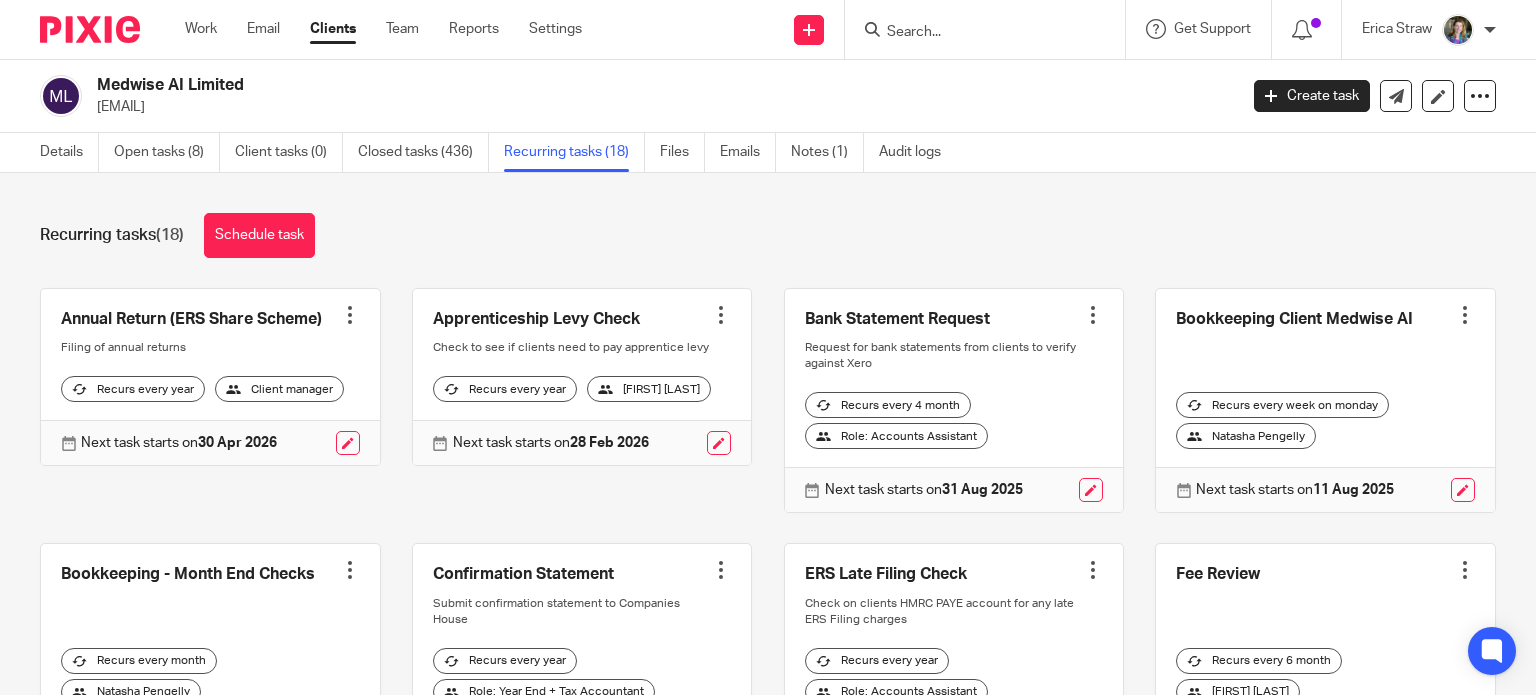 scroll, scrollTop: 0, scrollLeft: 0, axis: both 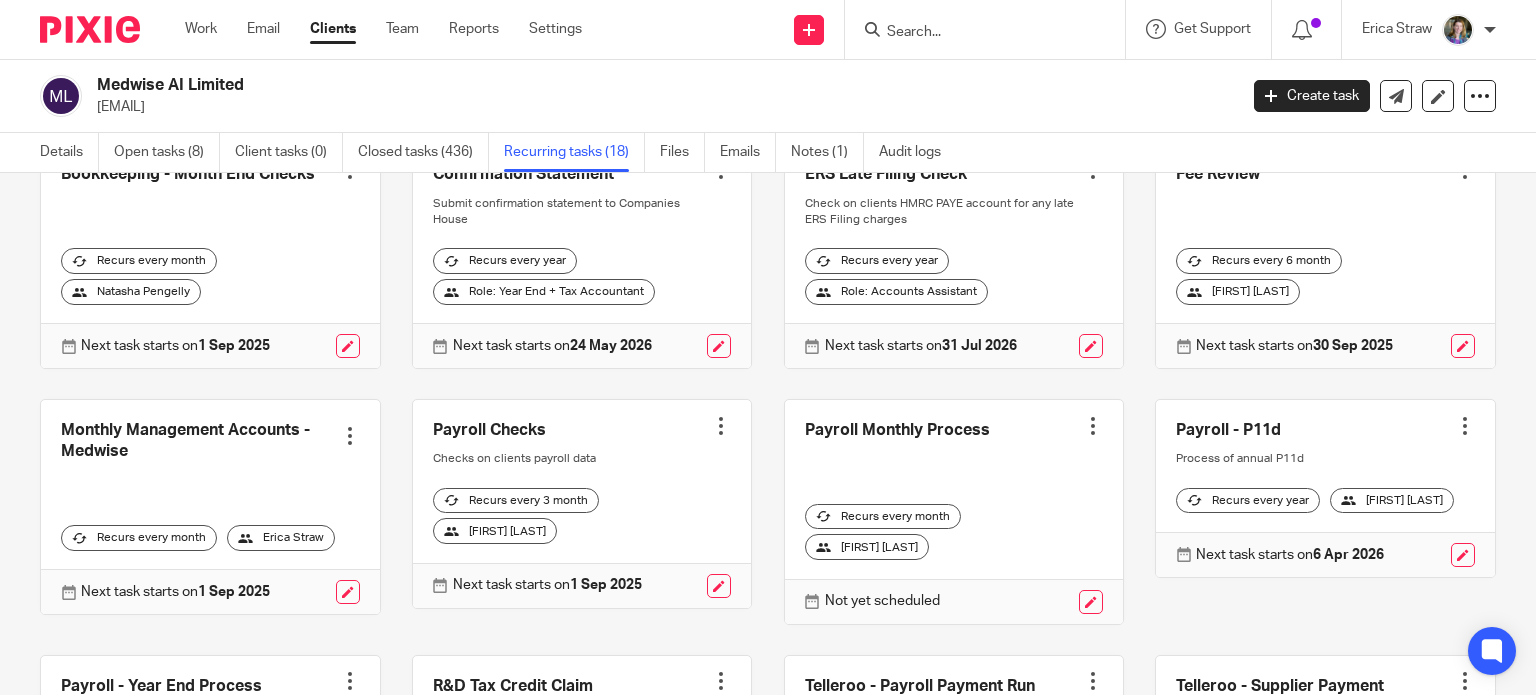 click at bounding box center (210, 507) 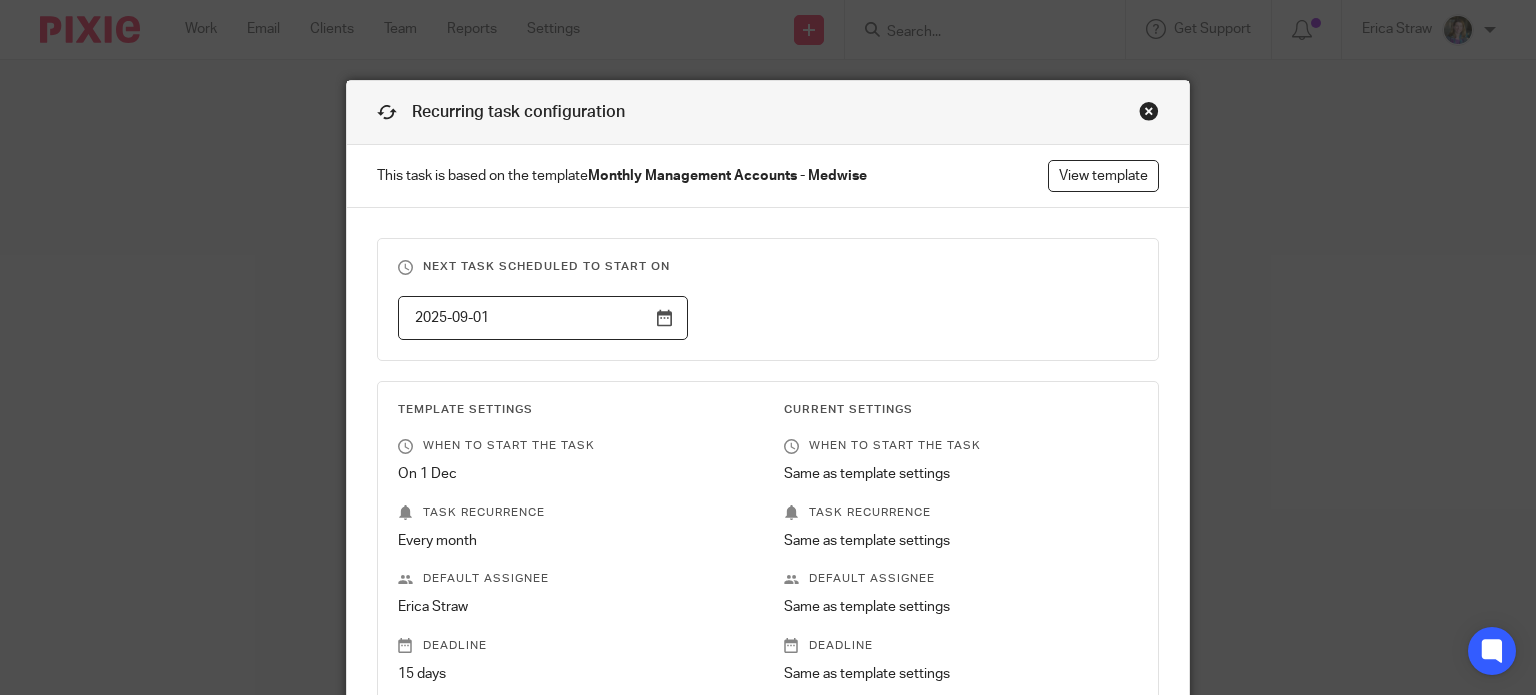 scroll, scrollTop: 0, scrollLeft: 0, axis: both 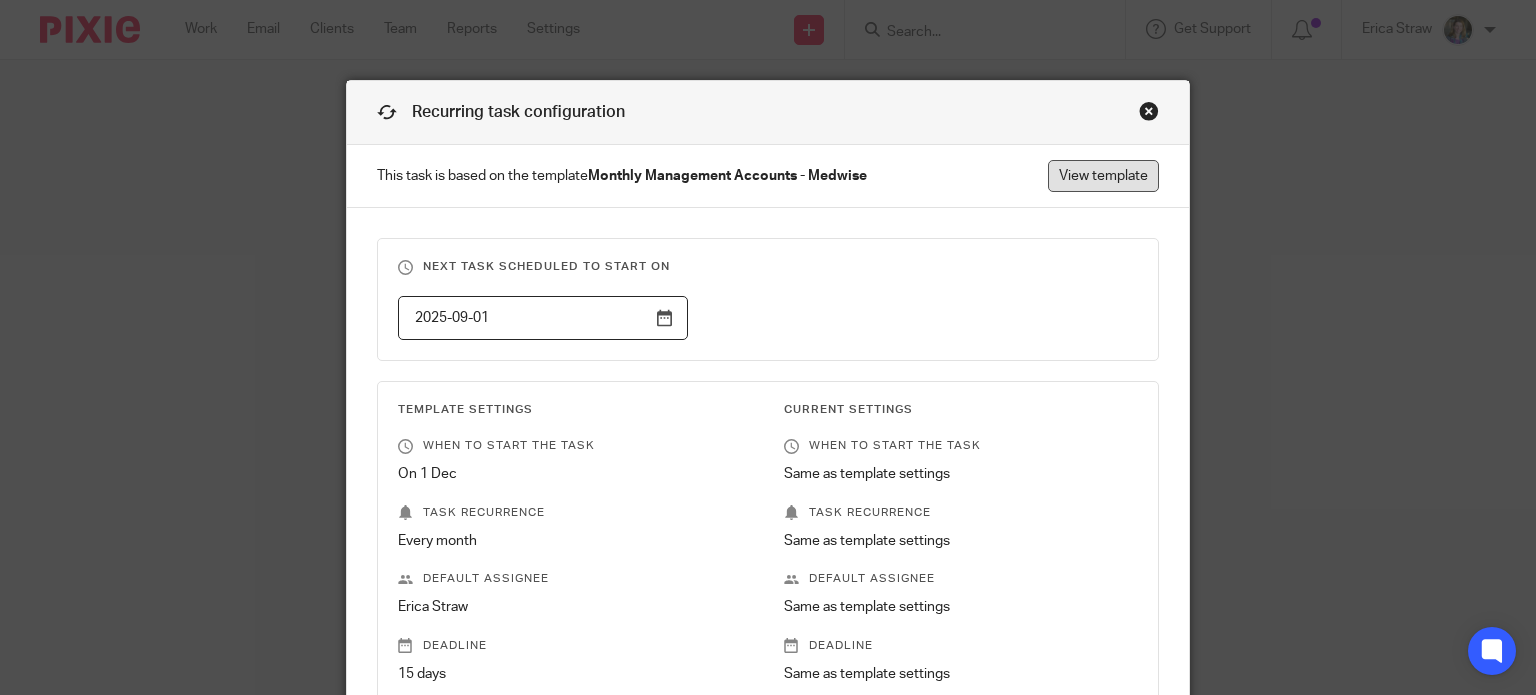 click on "View template" at bounding box center (1103, 176) 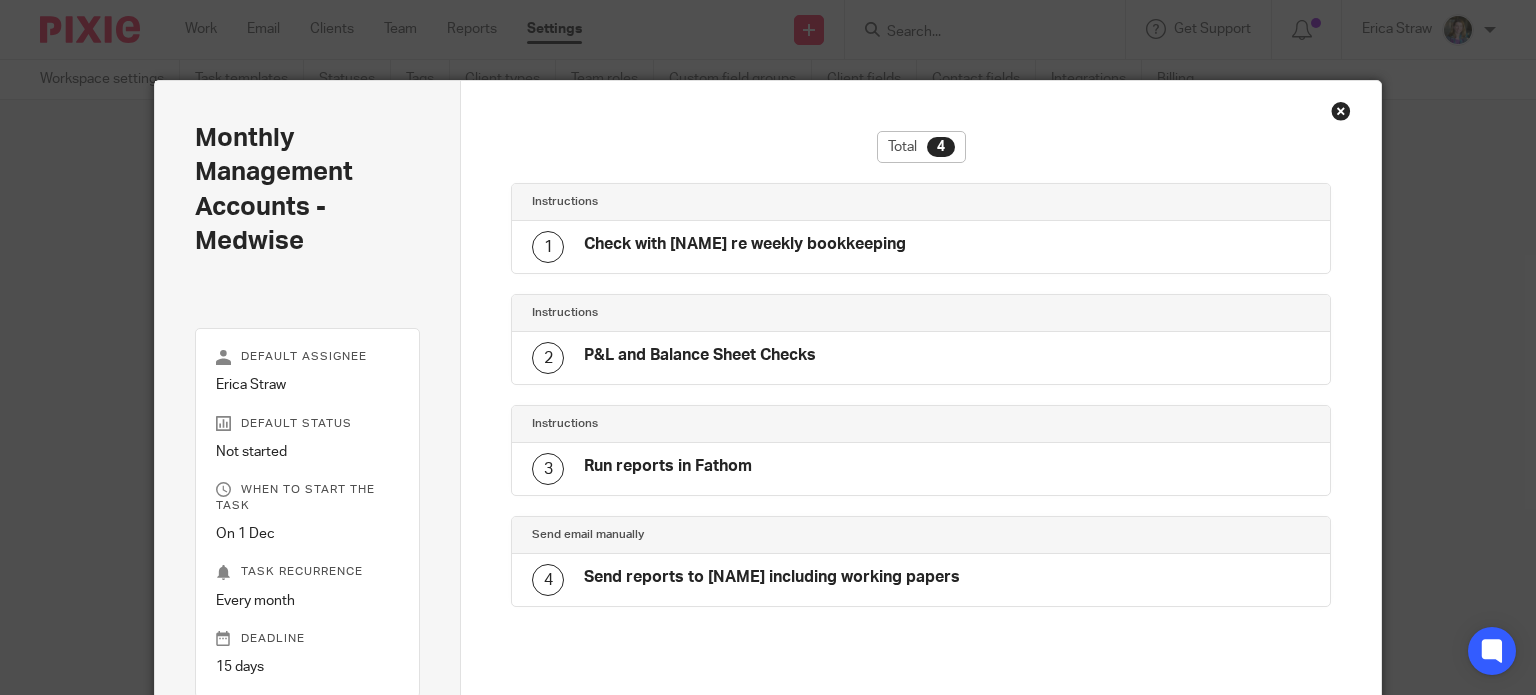scroll, scrollTop: 0, scrollLeft: 0, axis: both 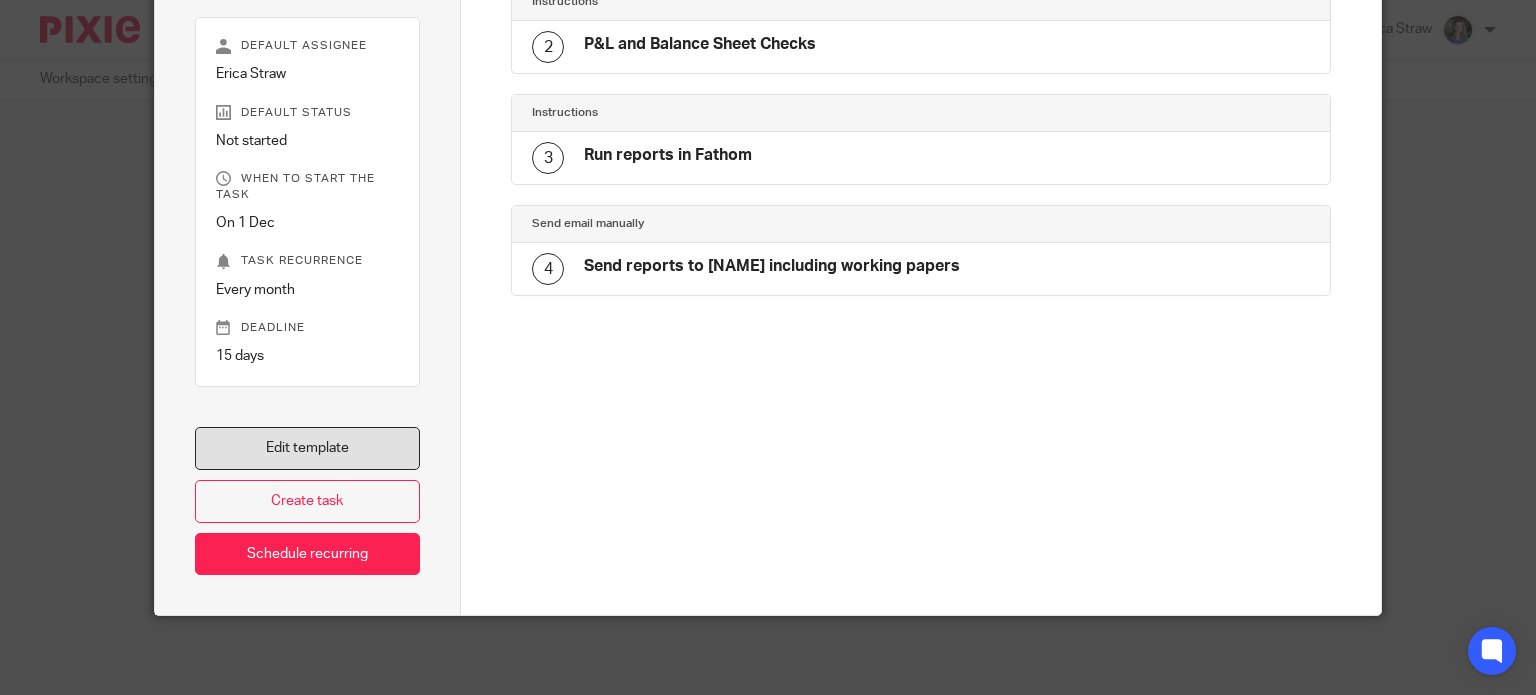 click on "Edit template" at bounding box center [308, 448] 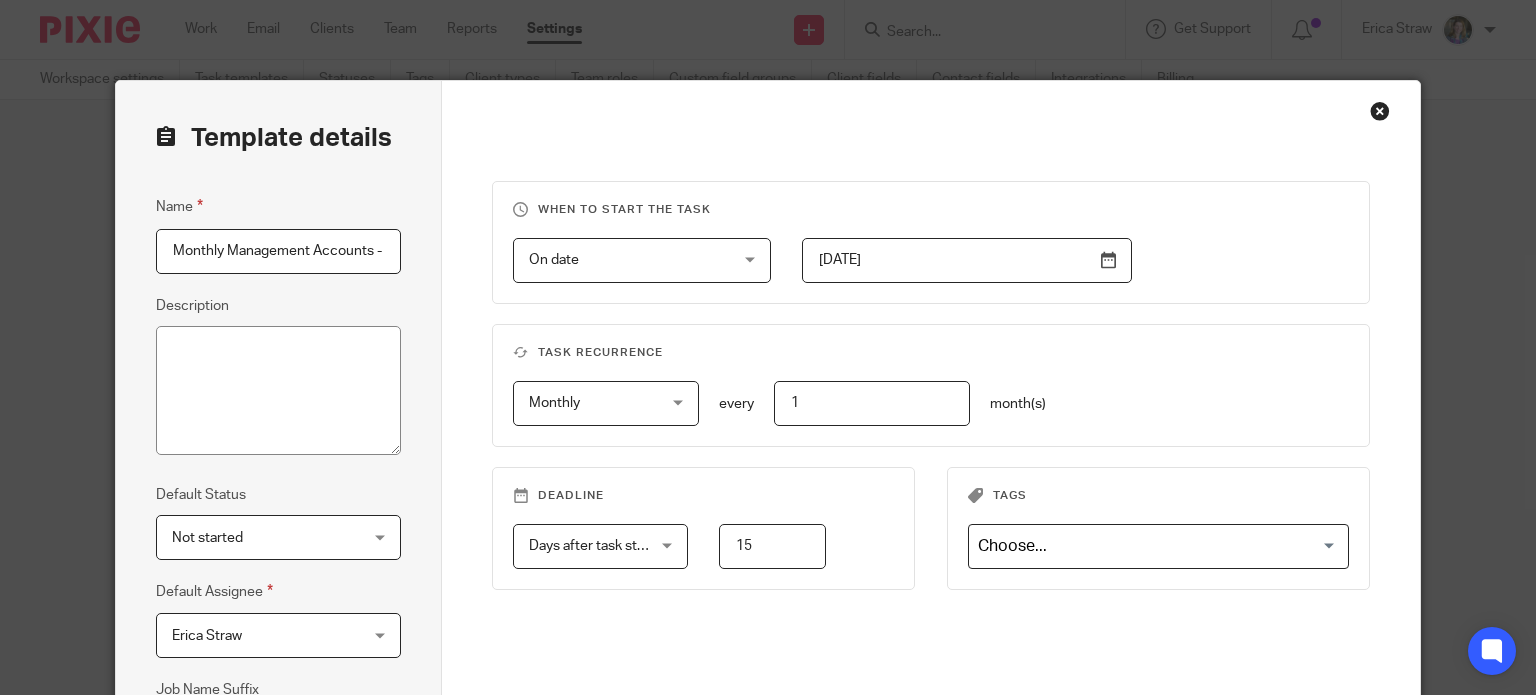 scroll, scrollTop: 0, scrollLeft: 0, axis: both 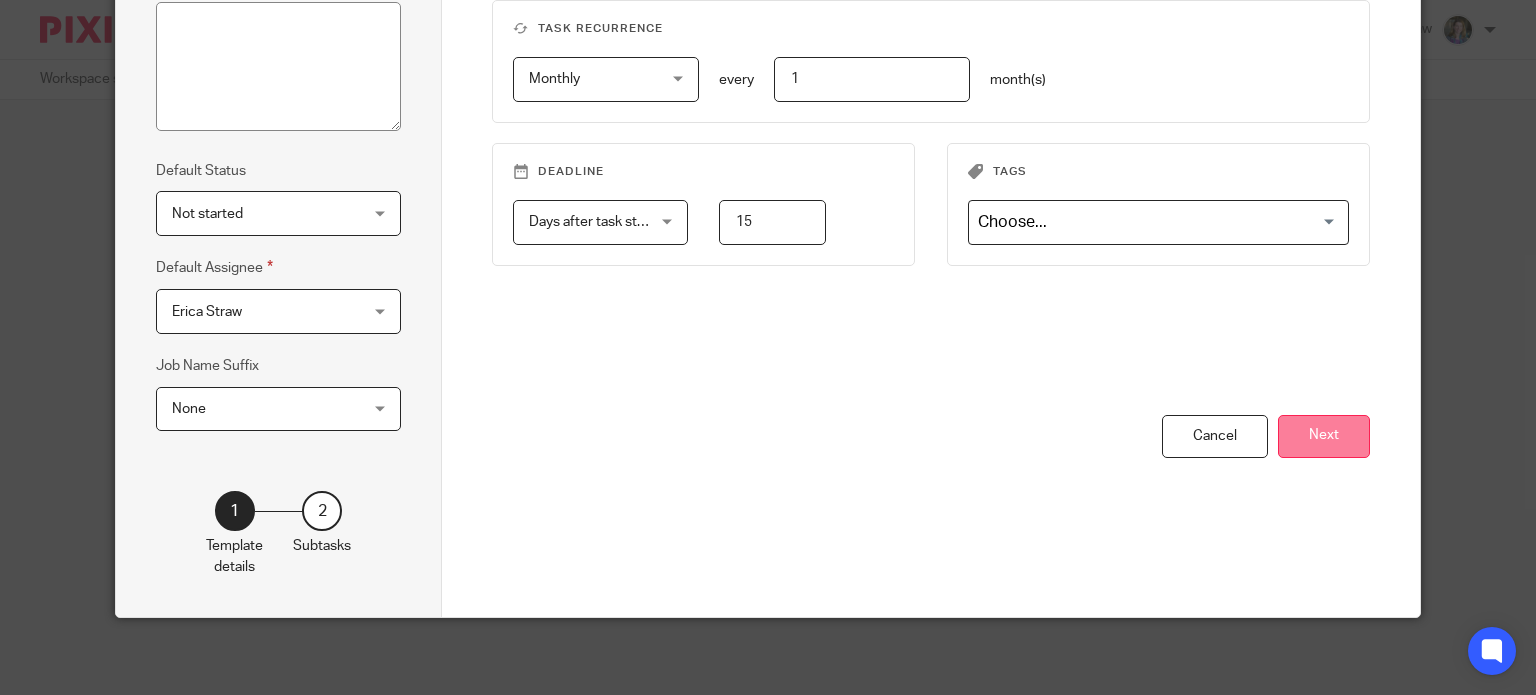click on "Next" at bounding box center [1324, 436] 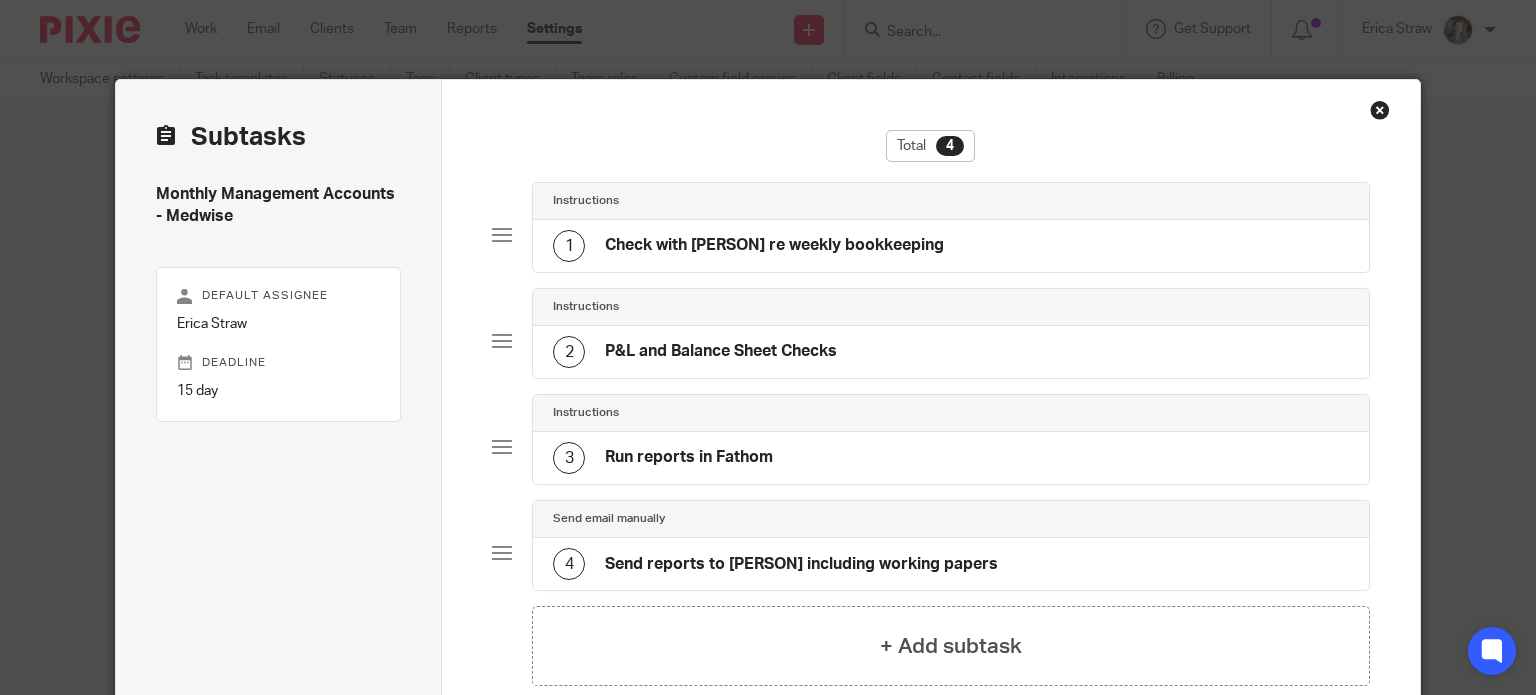 scroll, scrollTop: 0, scrollLeft: 0, axis: both 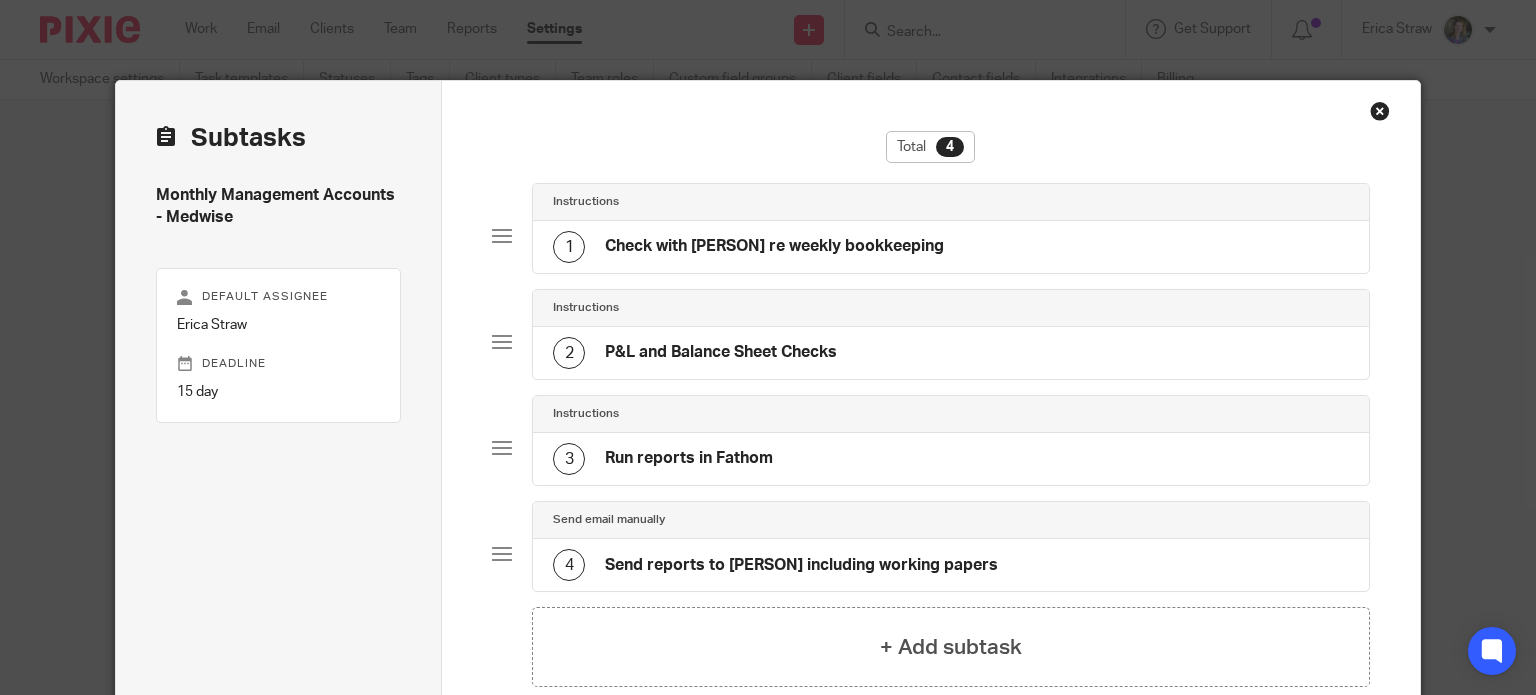 click on "Check with [PERSON] re weekly bookkeeping" 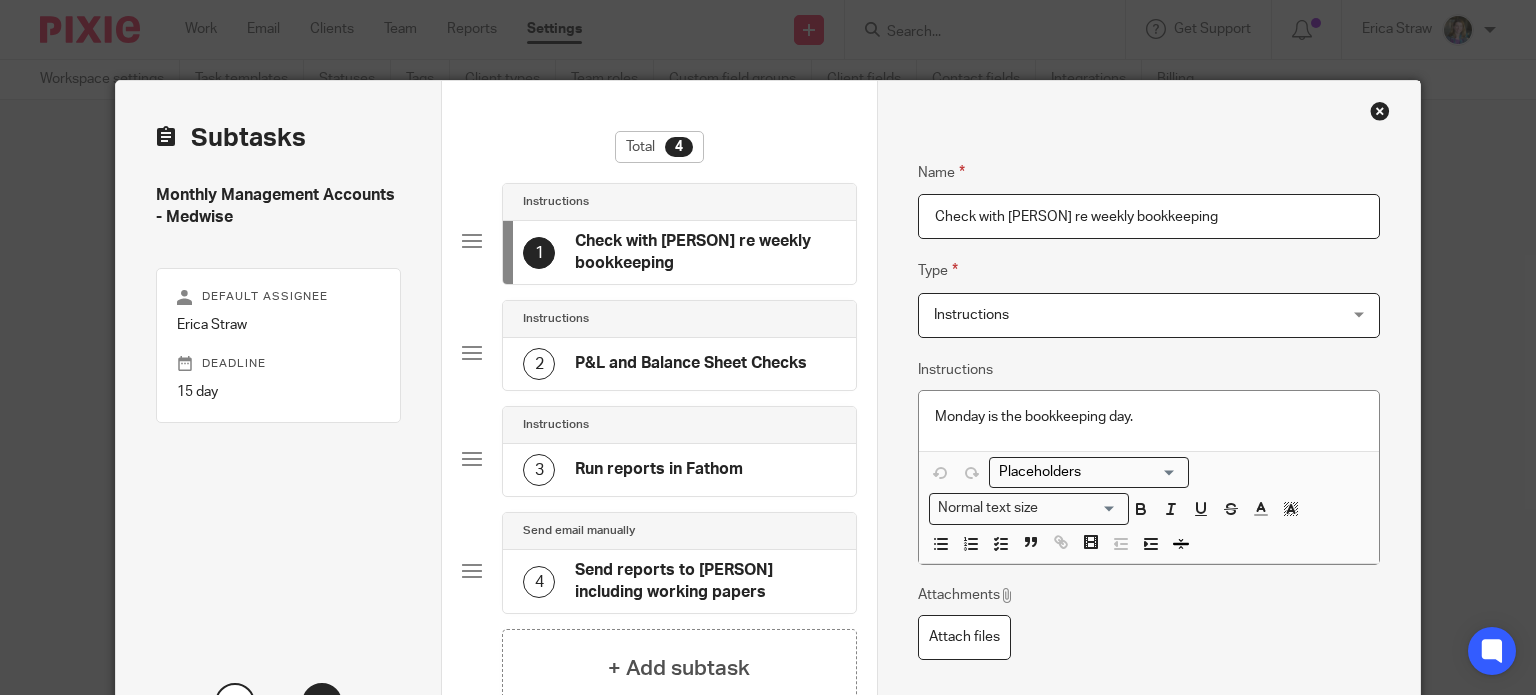 click on "Check with [PERSON] re weekly bookkeeping" at bounding box center [1149, 216] 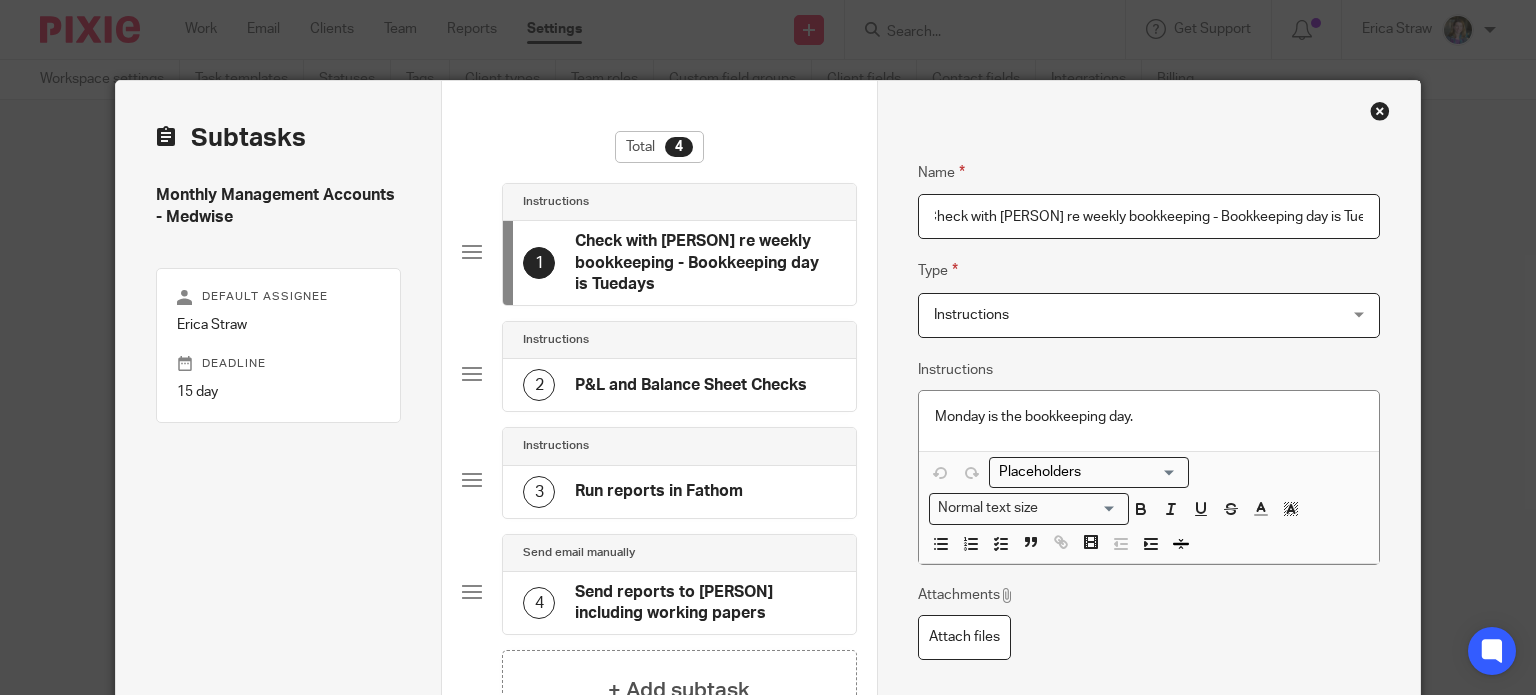 scroll, scrollTop: 0, scrollLeft: 0, axis: both 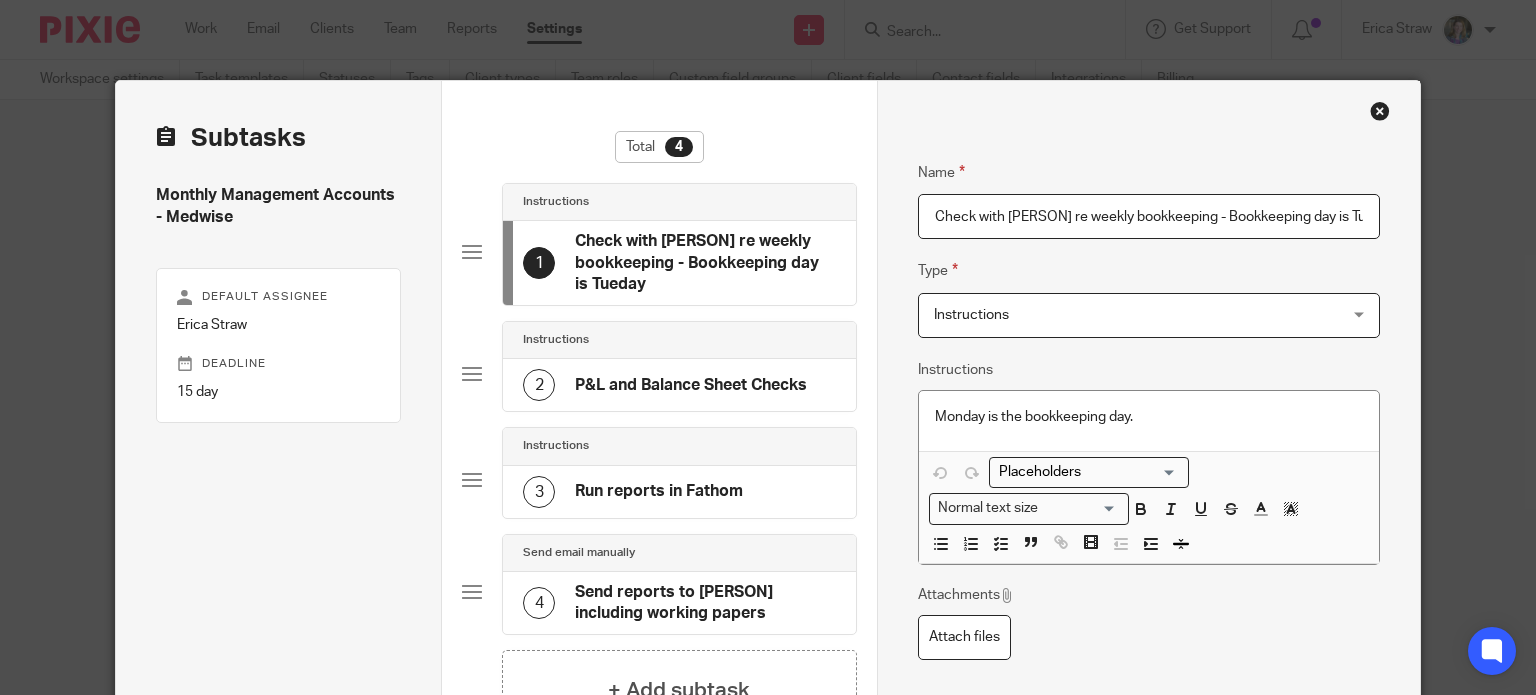 click on "Check with Tom re weekly bookkeeping - Bookkeeping day is Tueday" at bounding box center [1149, 216] 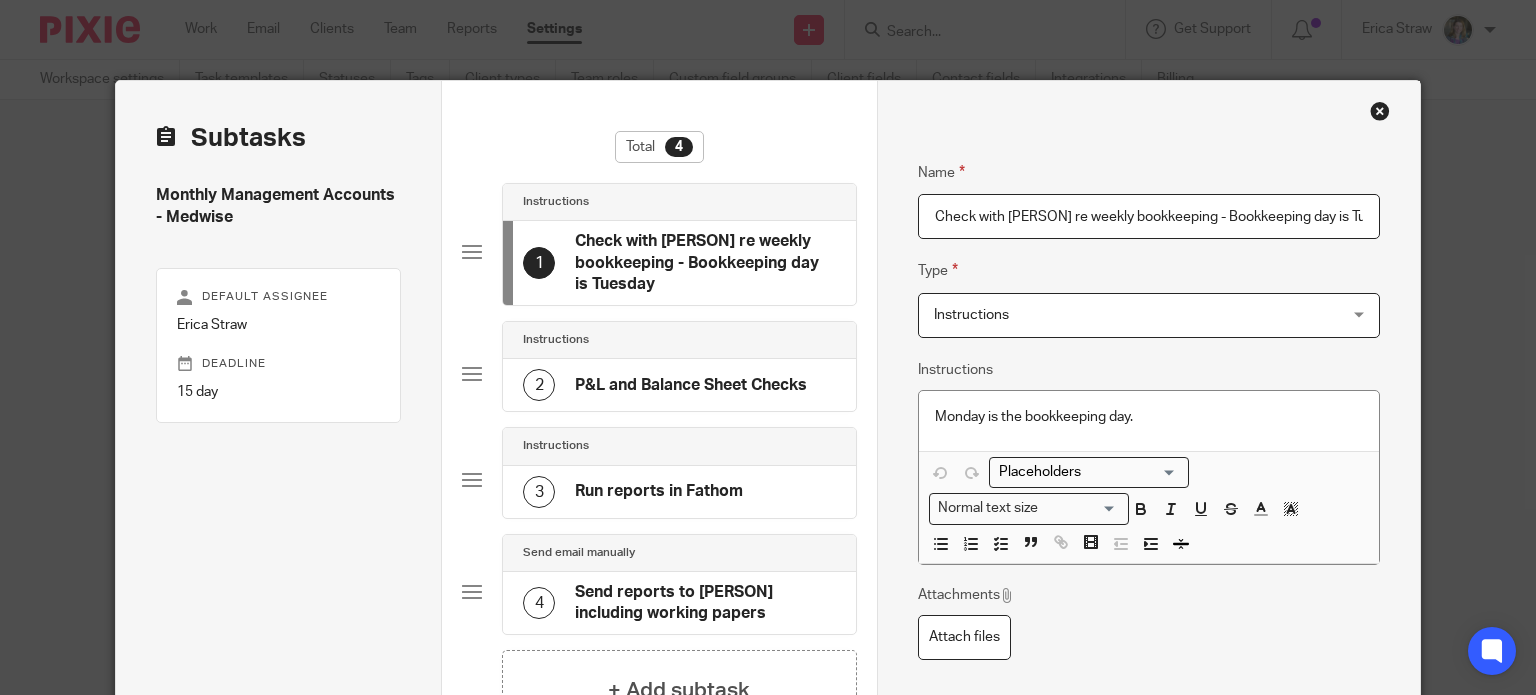 scroll, scrollTop: 0, scrollLeft: 0, axis: both 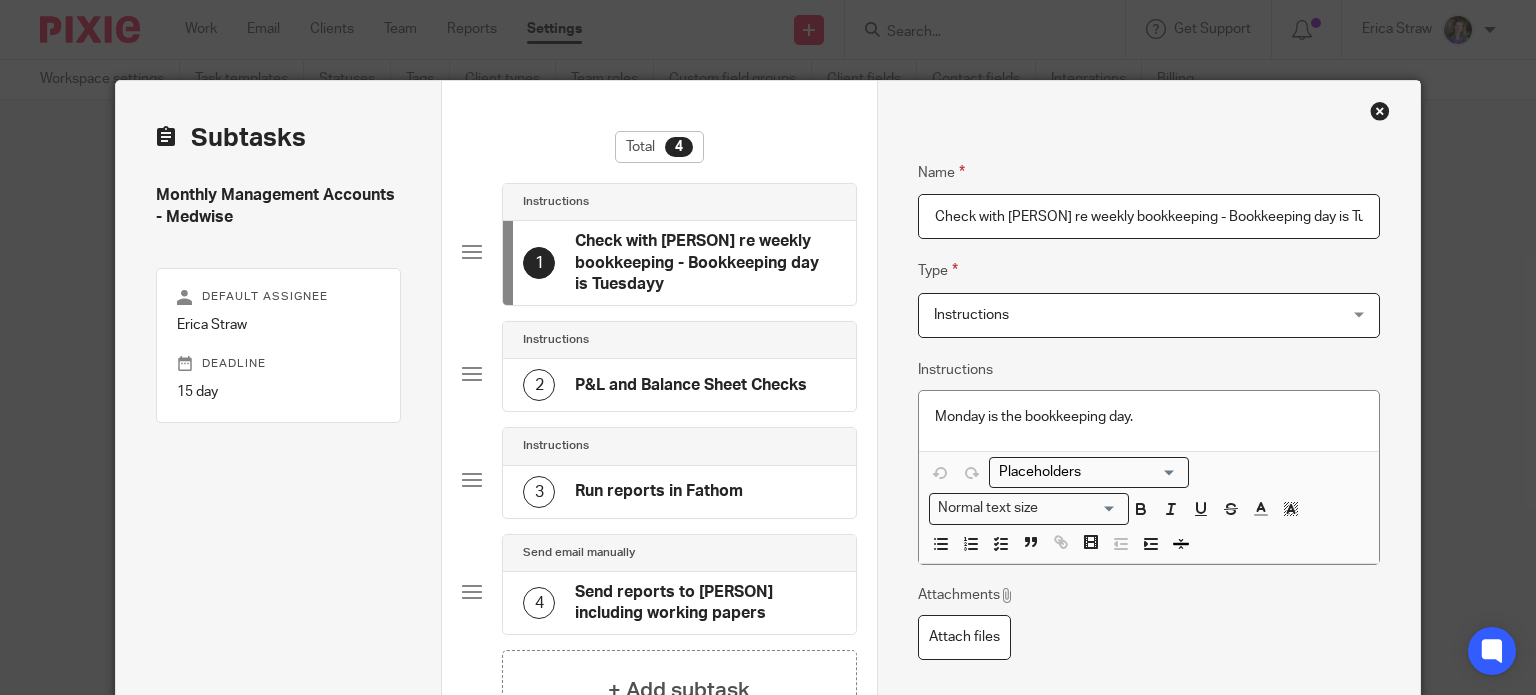 click on "Type
Instructions
Instructions
Instructions
Send automated email
Send email manually
Internal deadline
JobTemplate::TaskInstruction" at bounding box center [1149, 298] 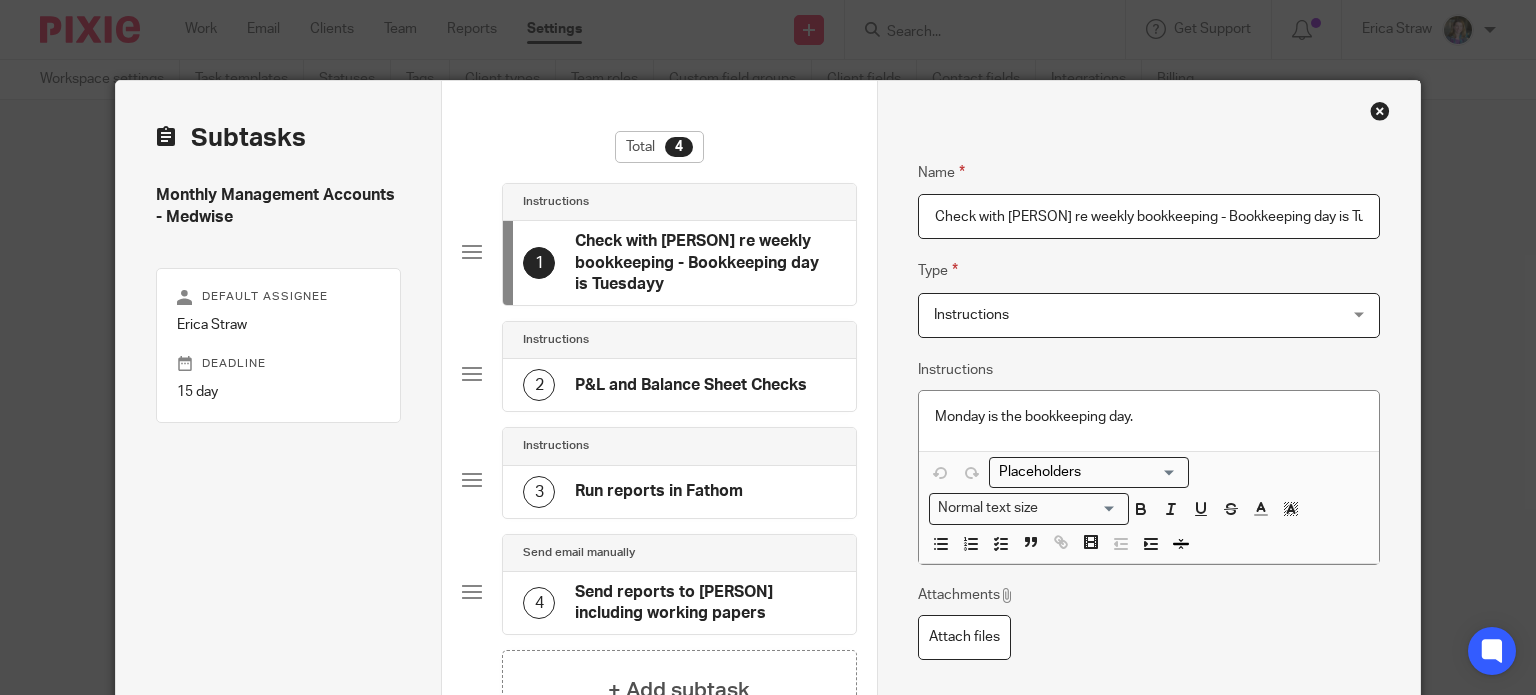 click on "Check with Tom re weekly bookkeeping - Bookkeeping day is Tuesdayy" at bounding box center (1149, 216) 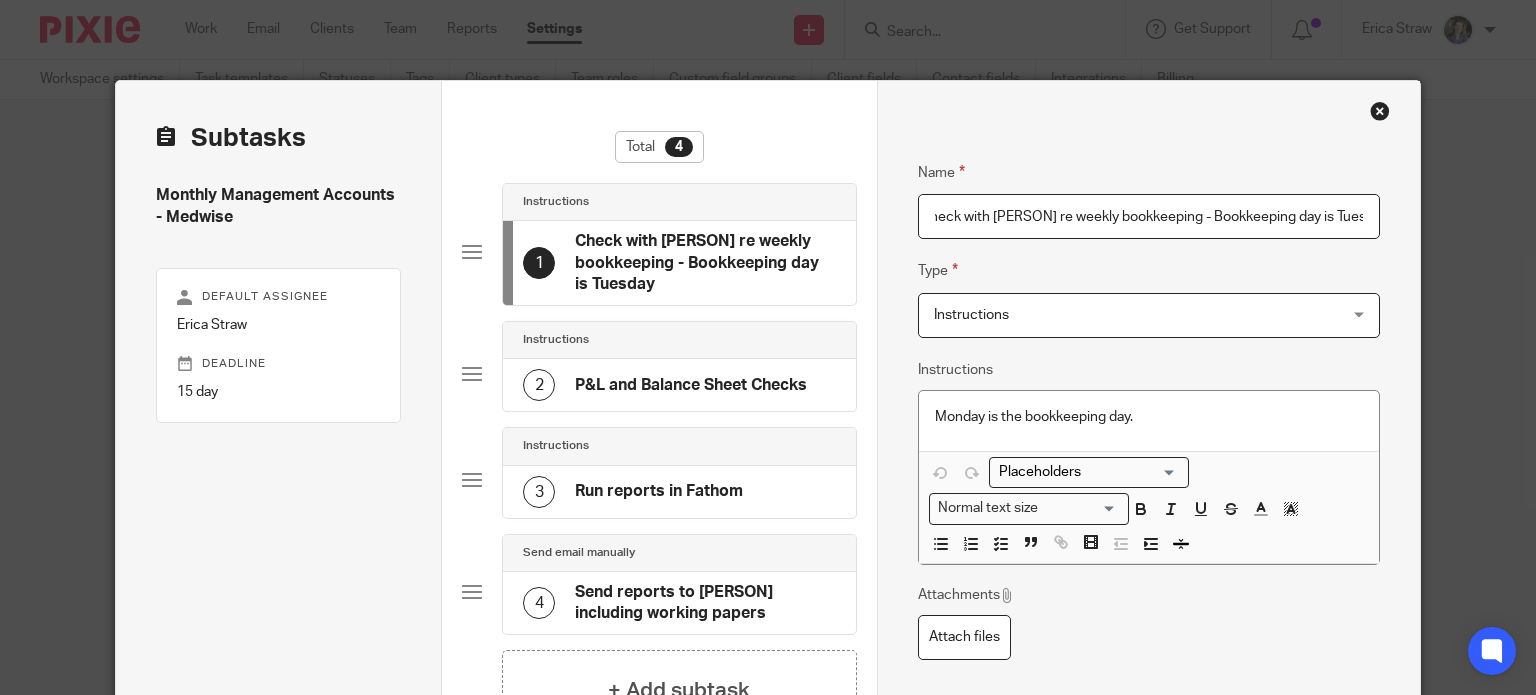 scroll, scrollTop: 0, scrollLeft: 8, axis: horizontal 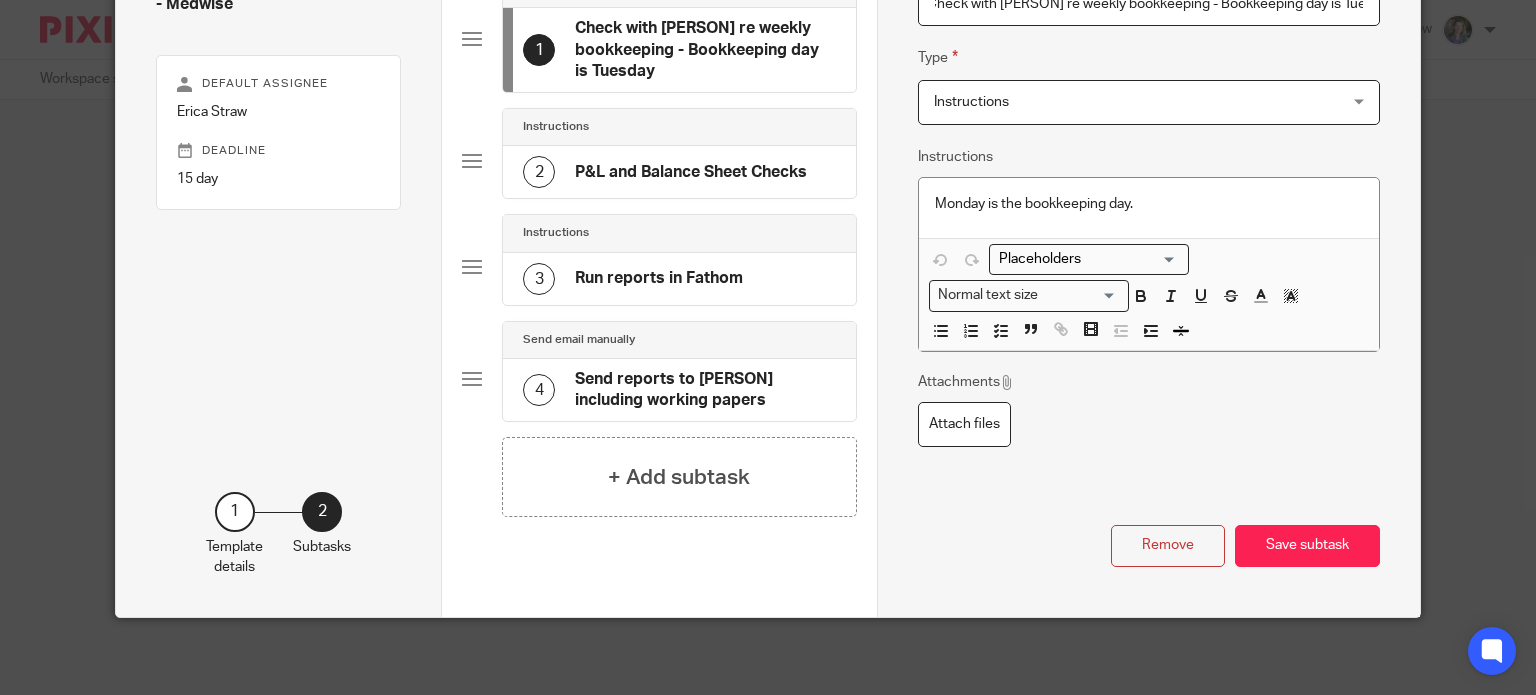 type on "Check with Tom re weekly bookkeeping - Bookkeeping day is Tuesday" 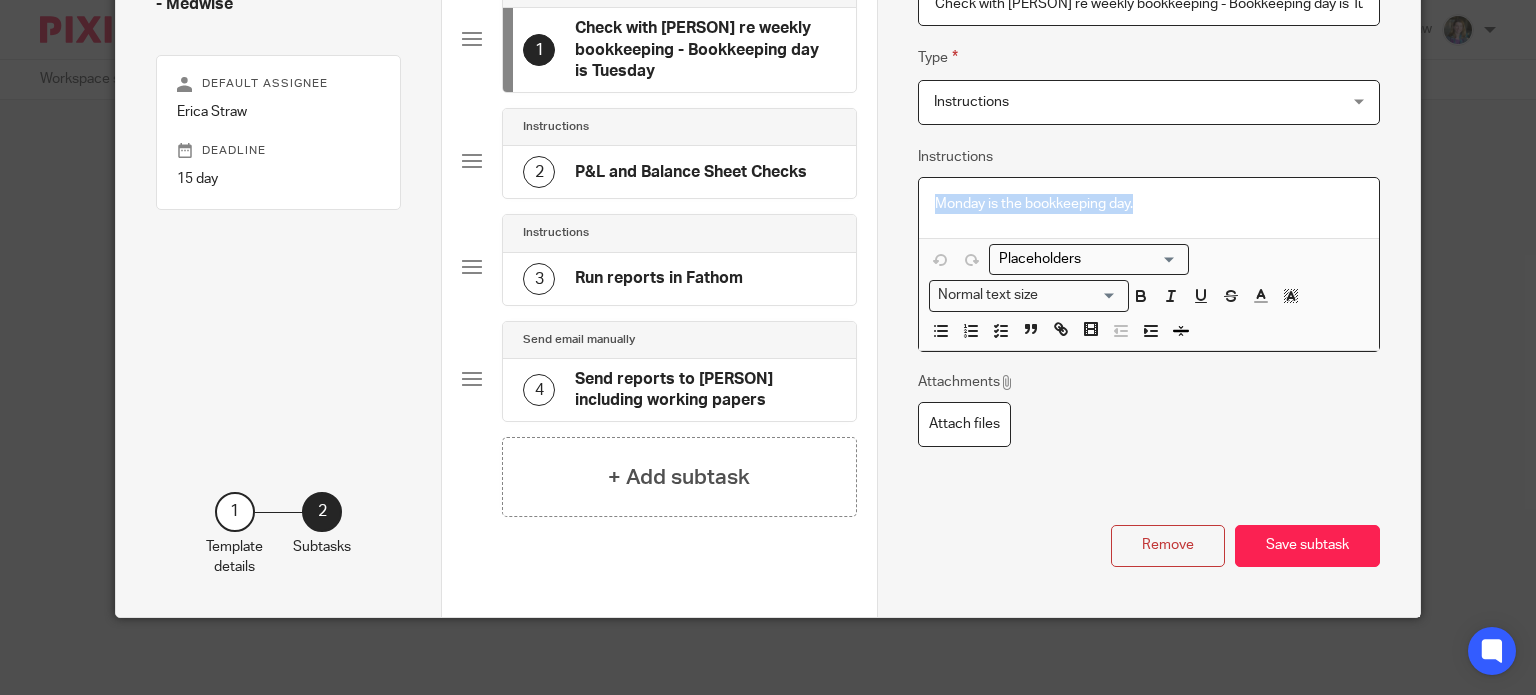 drag, startPoint x: 1166, startPoint y: 203, endPoint x: 885, endPoint y: 192, distance: 281.2152 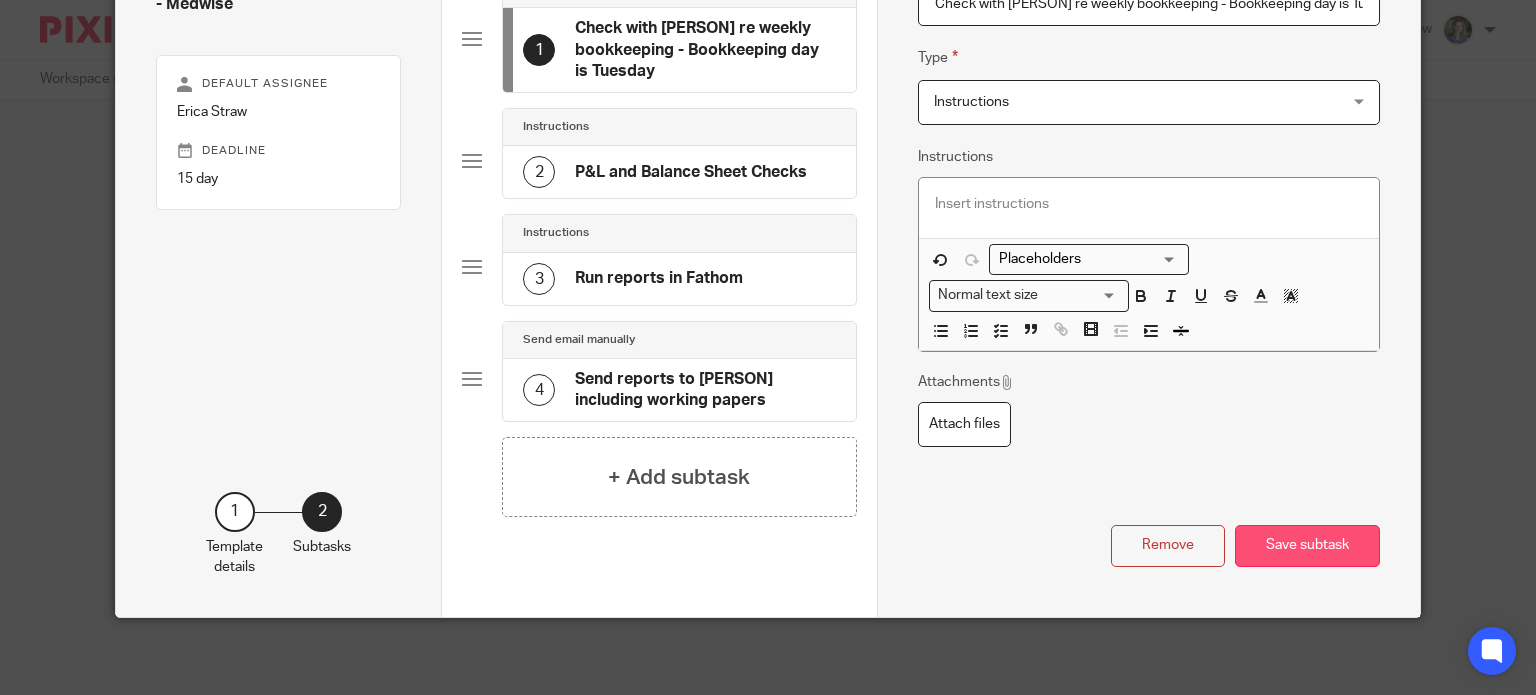 click on "Save subtask" at bounding box center (1307, 546) 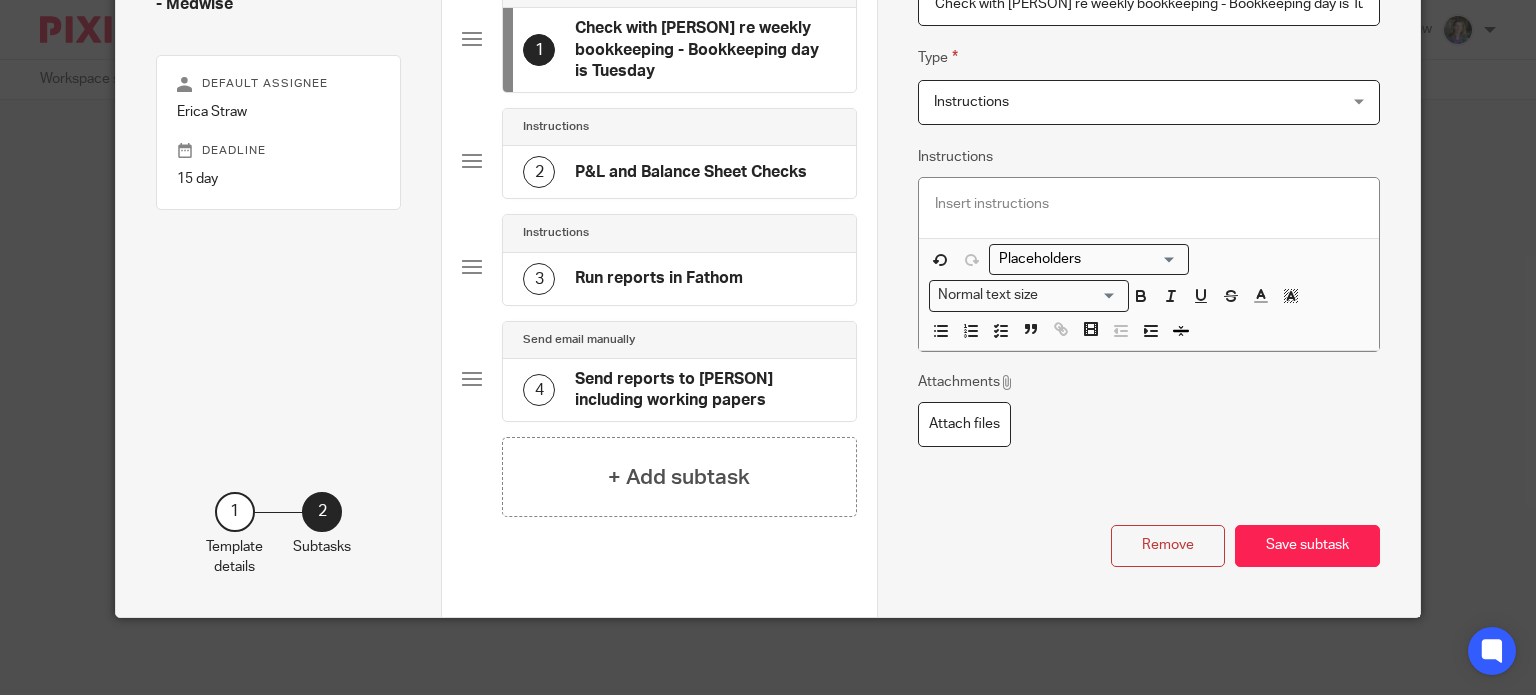 scroll, scrollTop: 212, scrollLeft: 0, axis: vertical 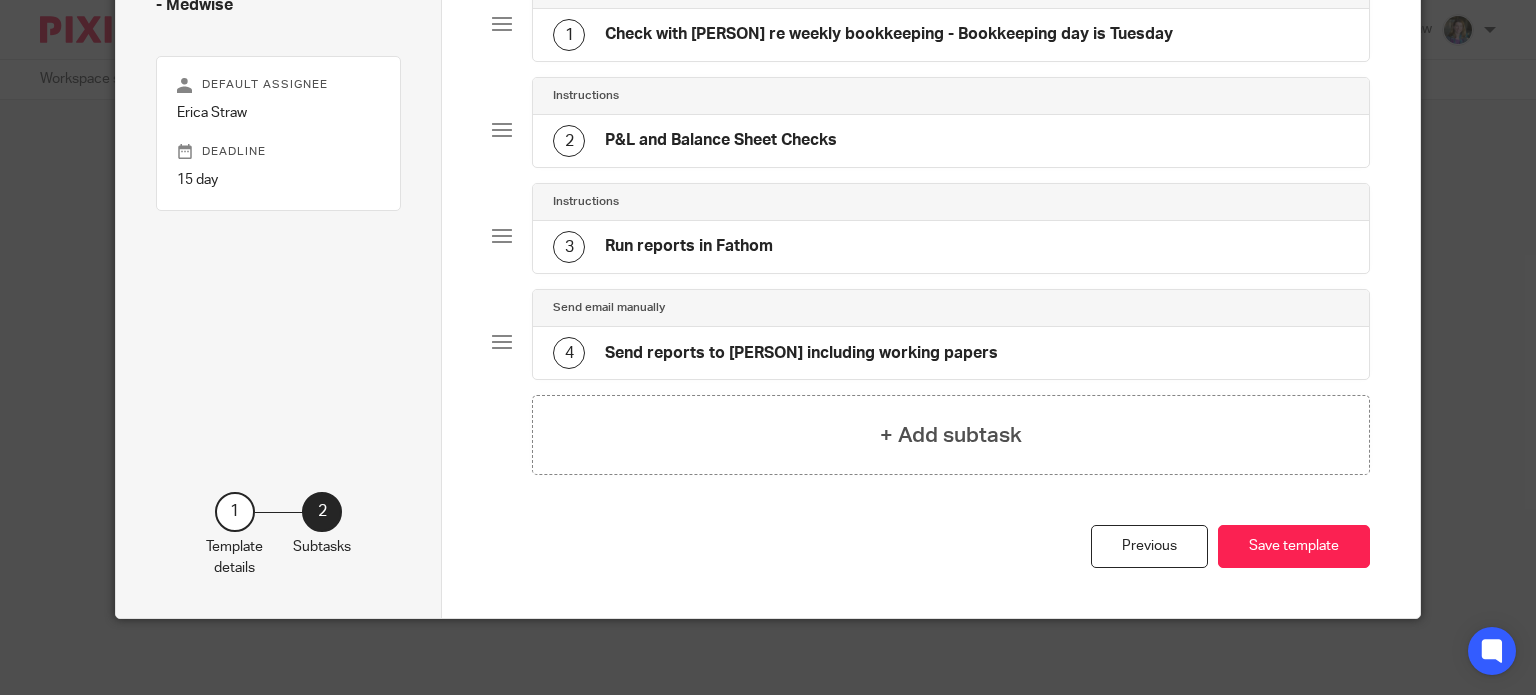 click on "P&L and Balance Sheet Checks" 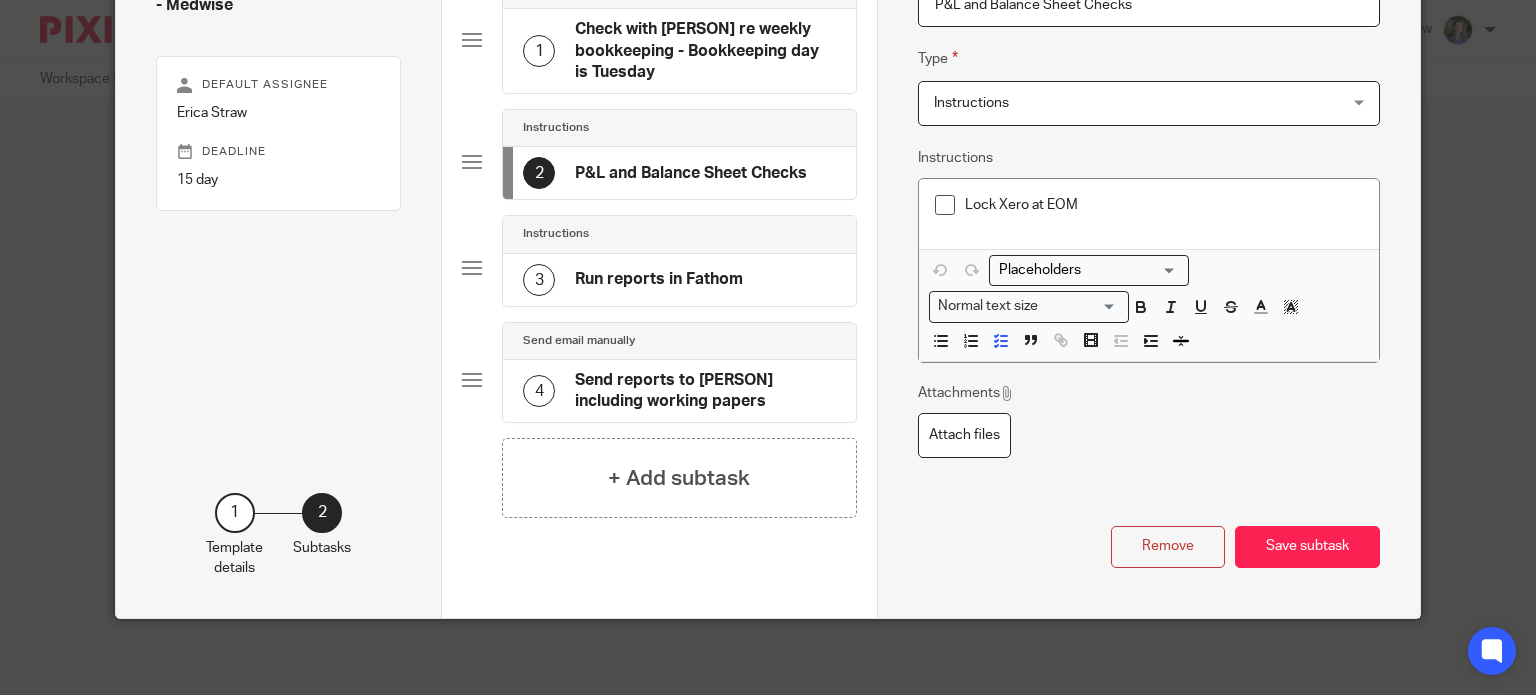 scroll, scrollTop: 194, scrollLeft: 0, axis: vertical 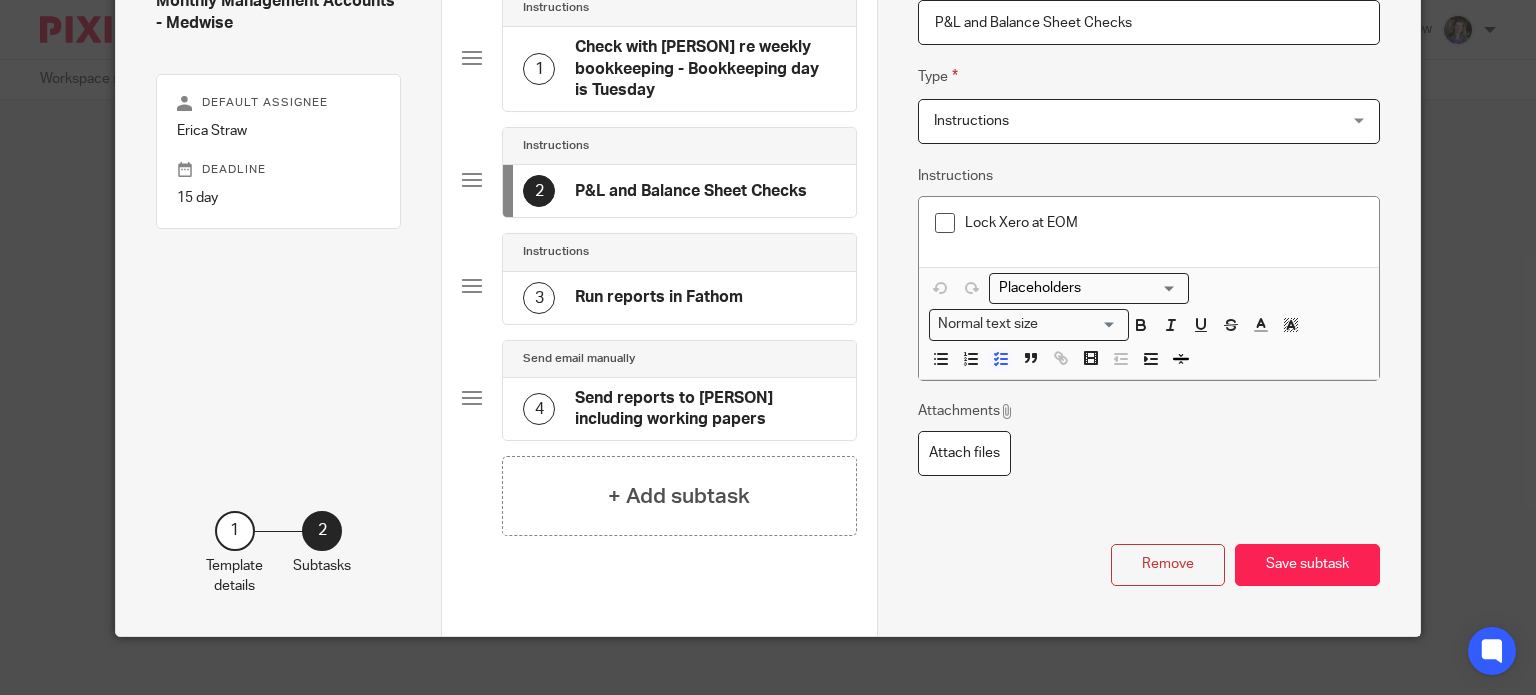 click on "Save subtask" at bounding box center [1307, 565] 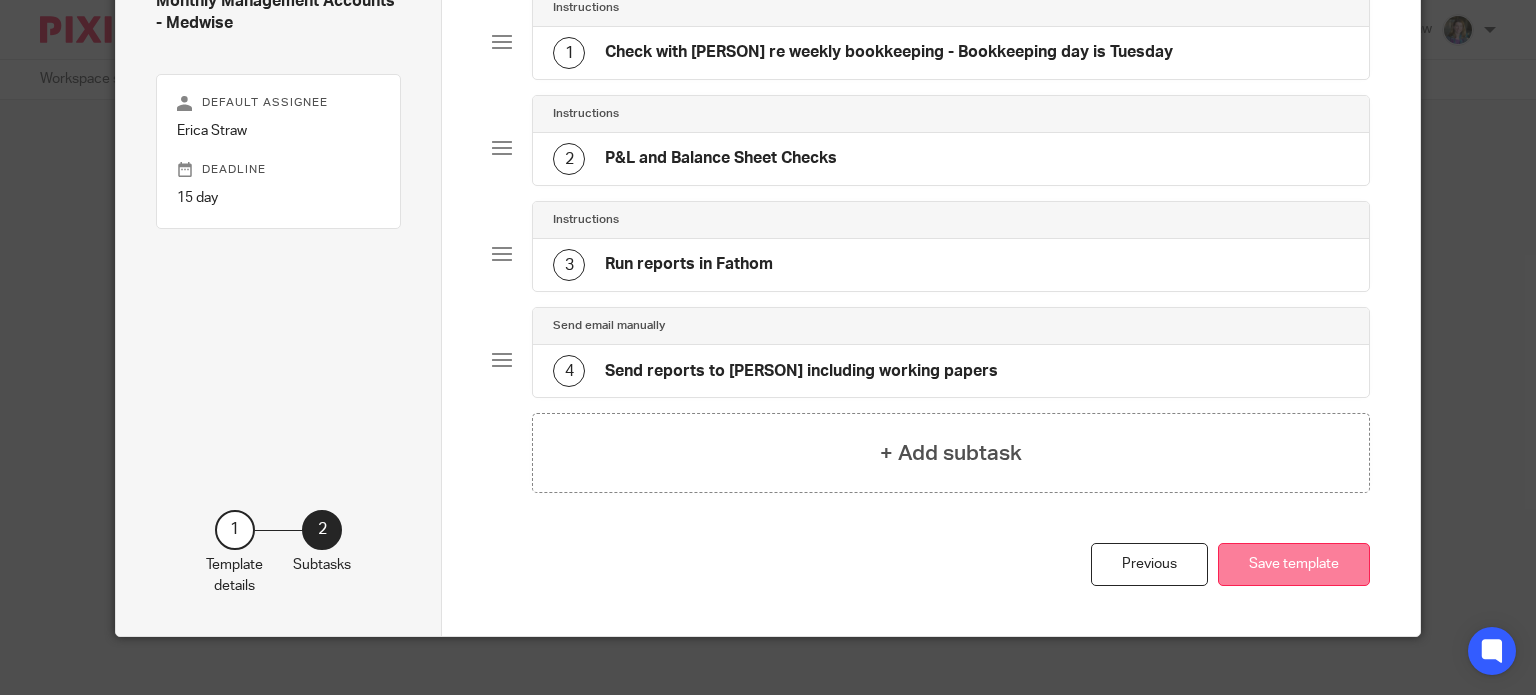 click on "Save template" at bounding box center [1294, 564] 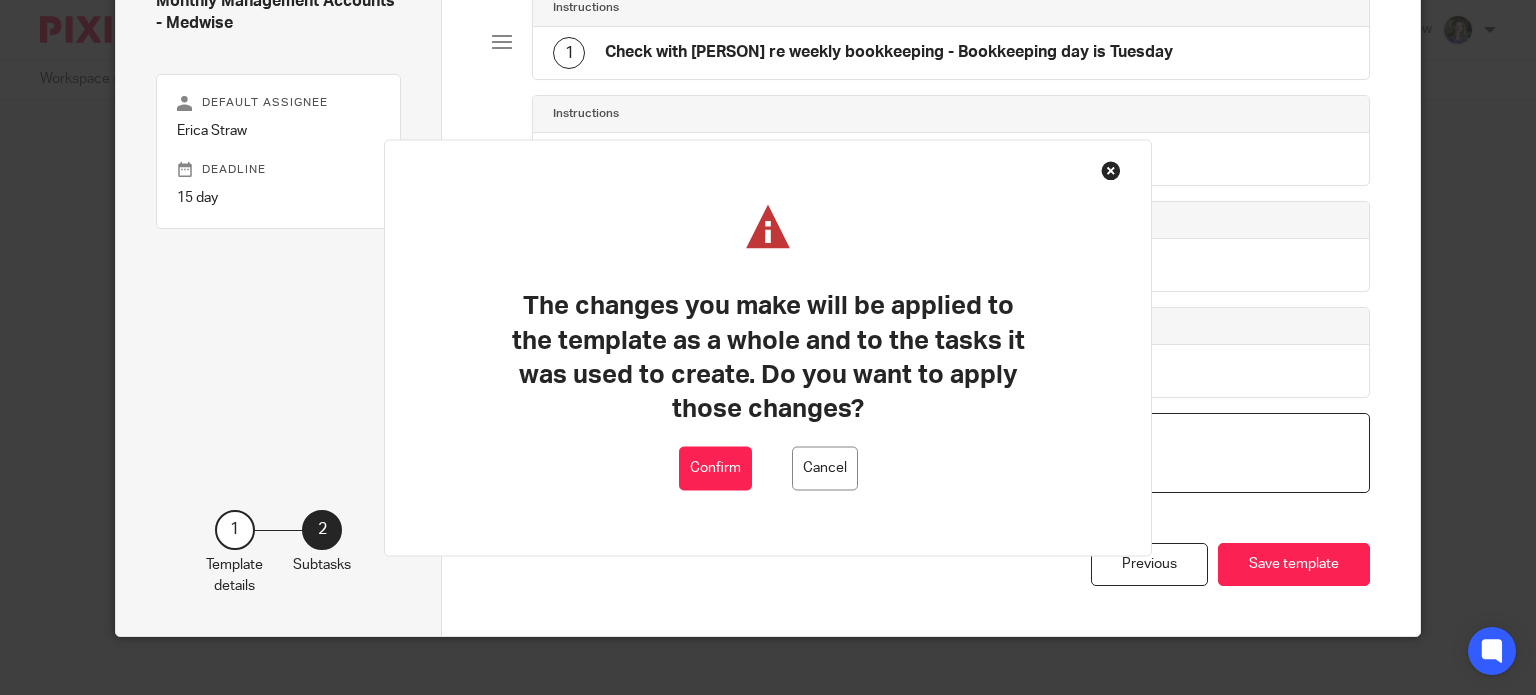 click on "Confirm" at bounding box center [715, 468] 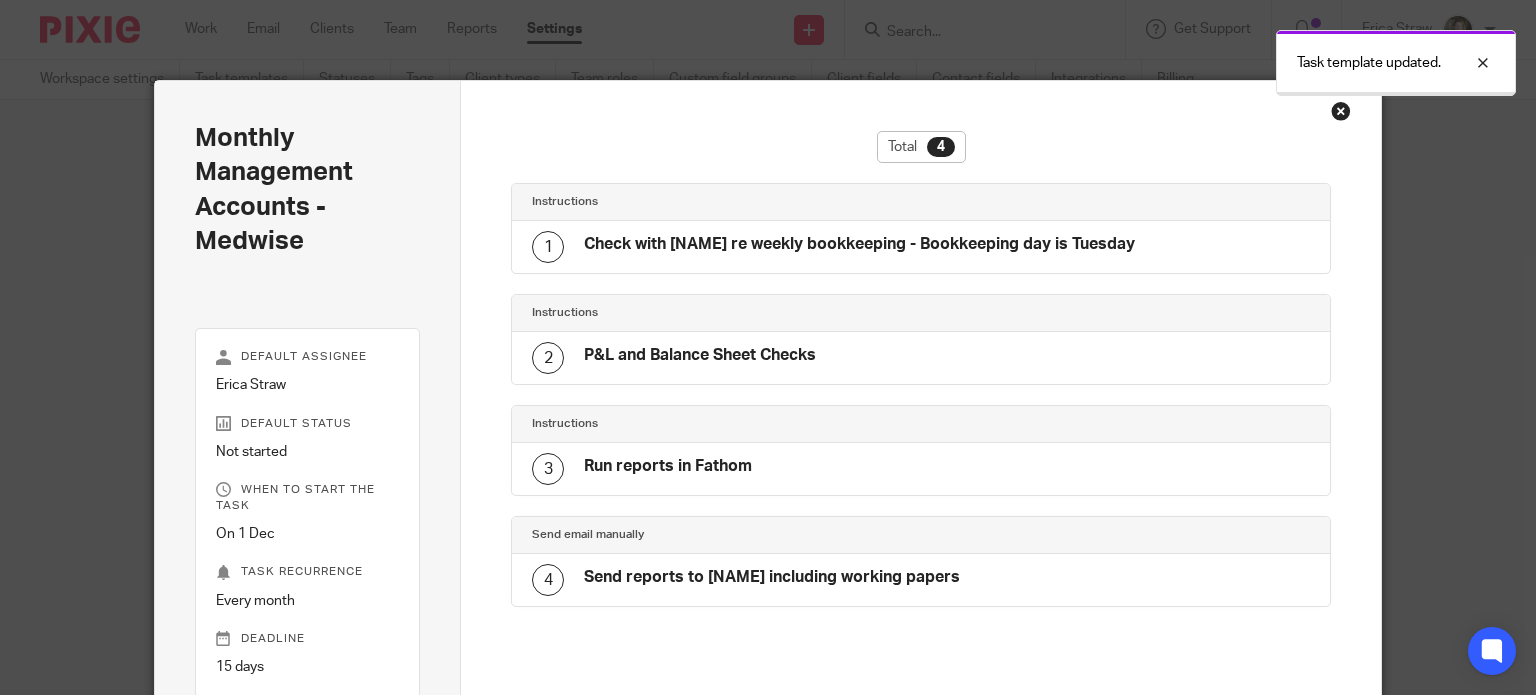 scroll, scrollTop: 0, scrollLeft: 0, axis: both 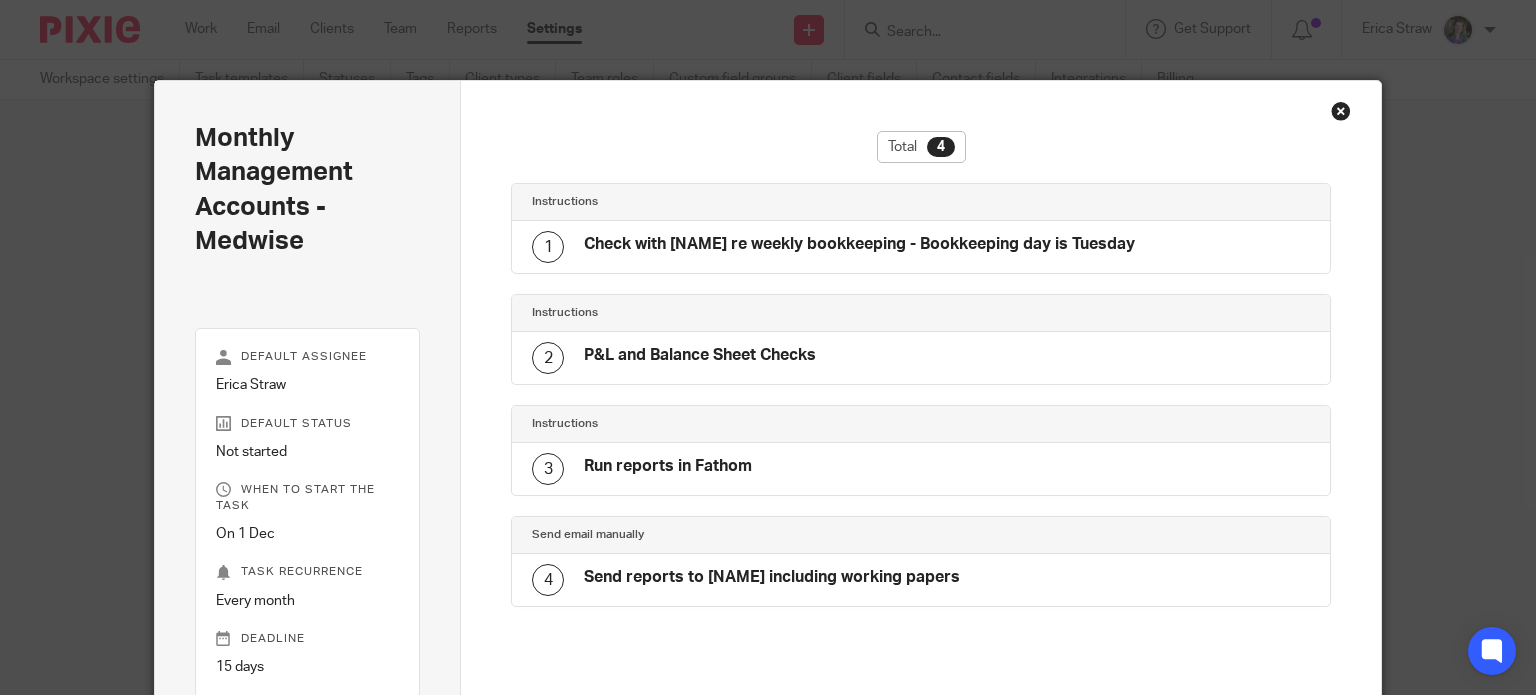 drag, startPoint x: 1334, startPoint y: 107, endPoint x: 1209, endPoint y: 94, distance: 125.67418 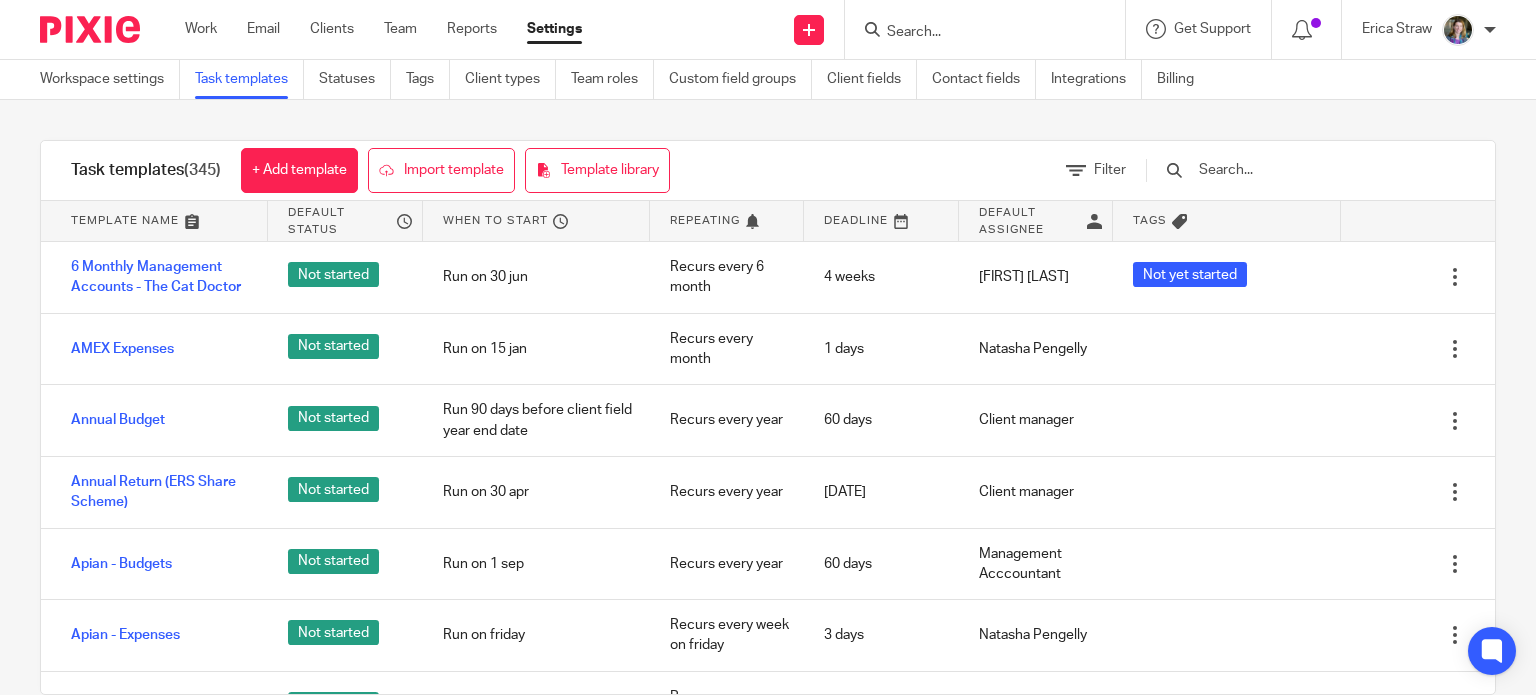 scroll, scrollTop: 0, scrollLeft: 0, axis: both 